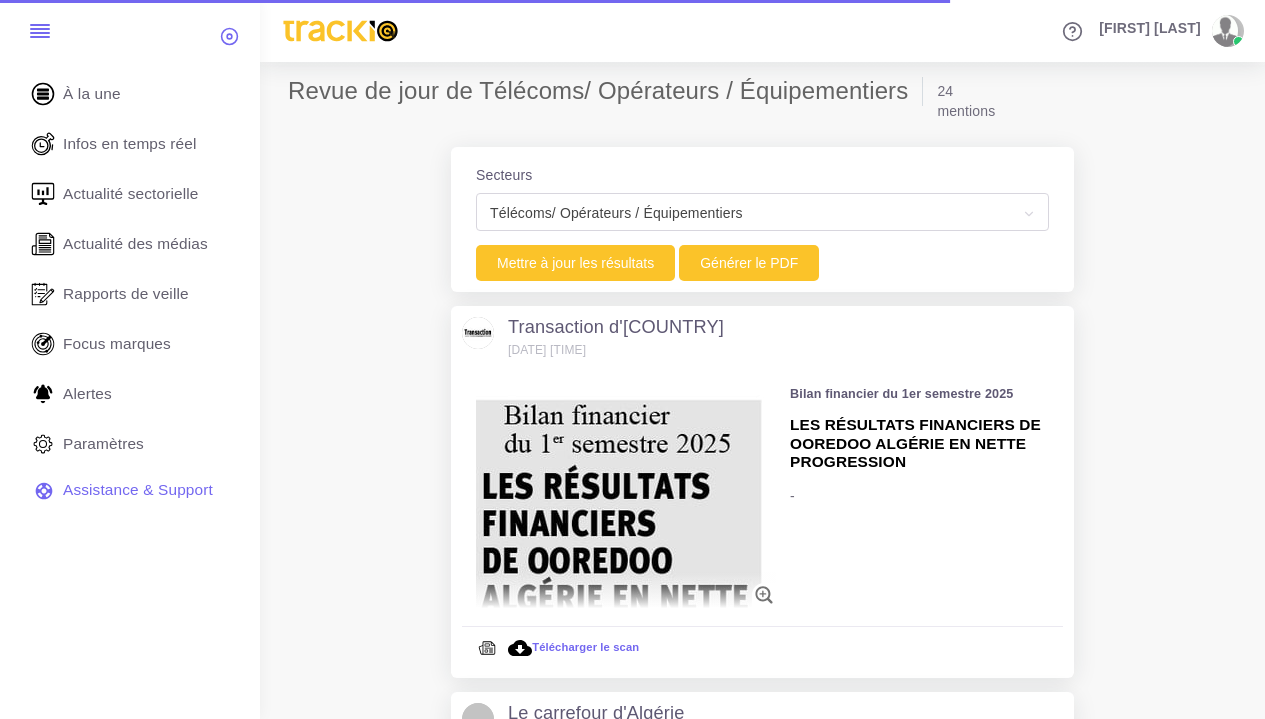 scroll, scrollTop: 0, scrollLeft: 0, axis: both 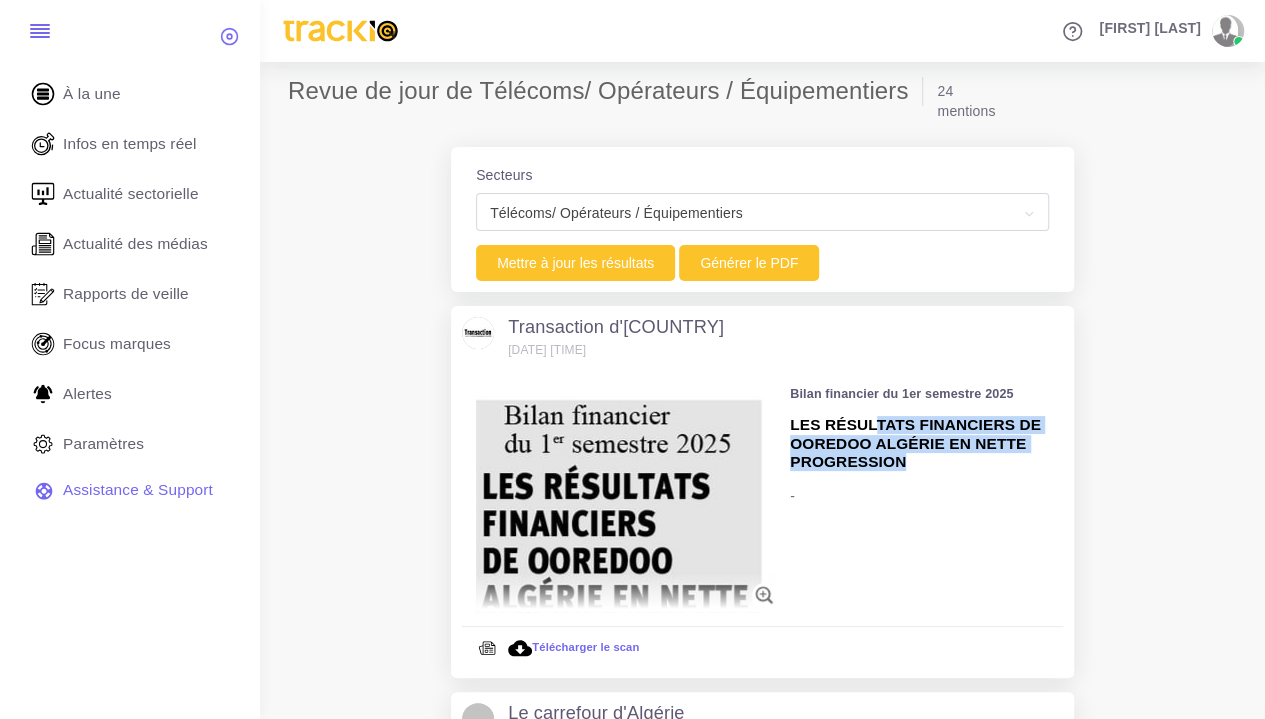 drag, startPoint x: 879, startPoint y: 424, endPoint x: 1010, endPoint y: 463, distance: 136.68211 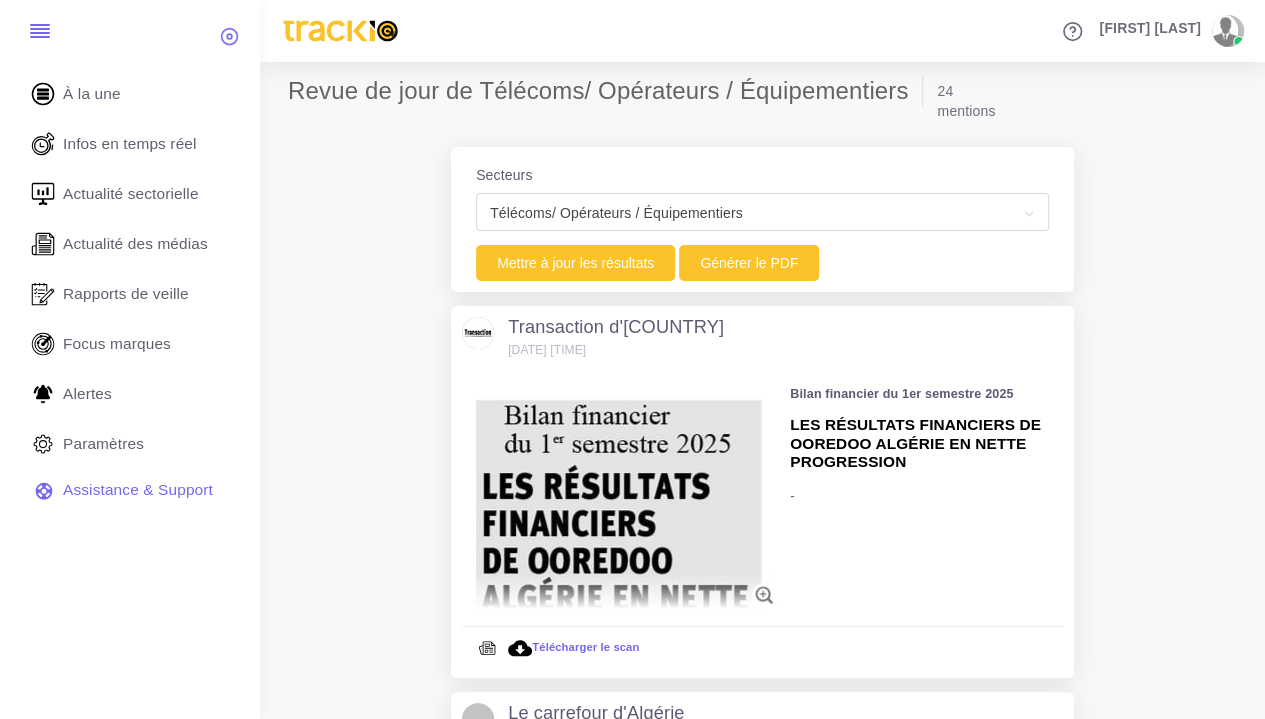 click on "Transaction d'algerie   2025-08-03 09:14:37
Transaction d'algerie   2025-08-03 09:14:37" at bounding box center [762, 4621] 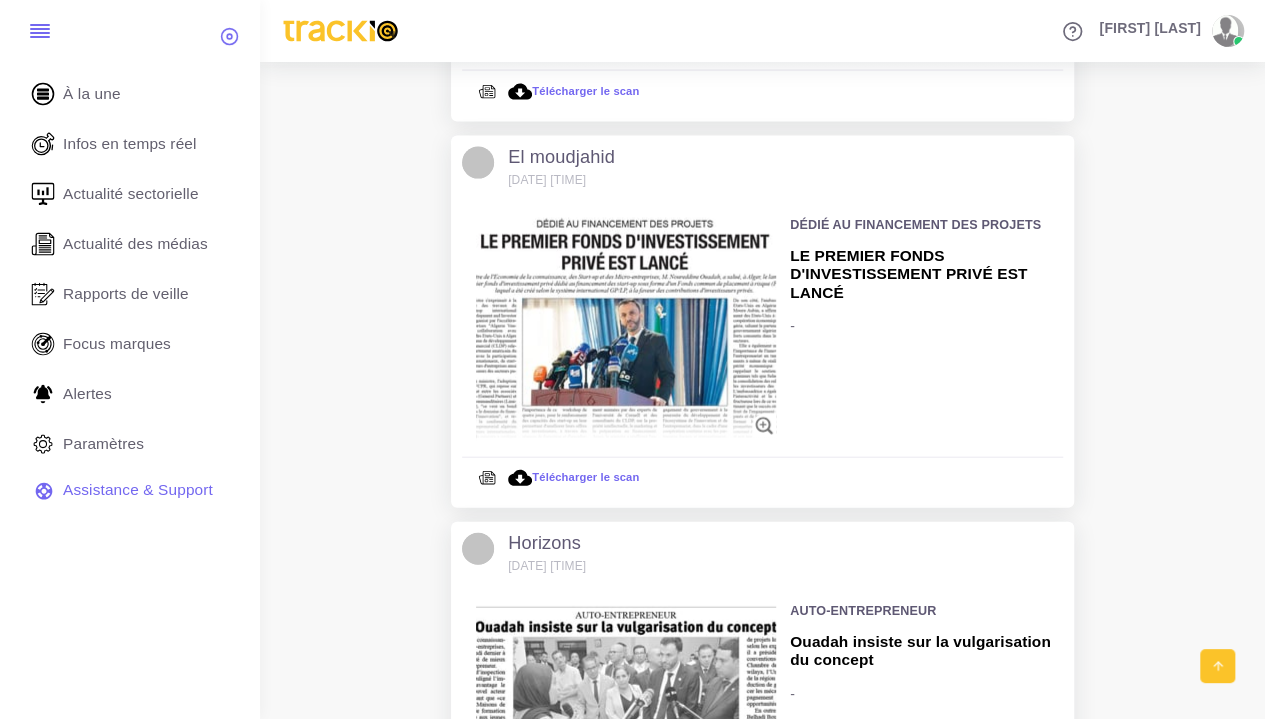 scroll, scrollTop: 2400, scrollLeft: 0, axis: vertical 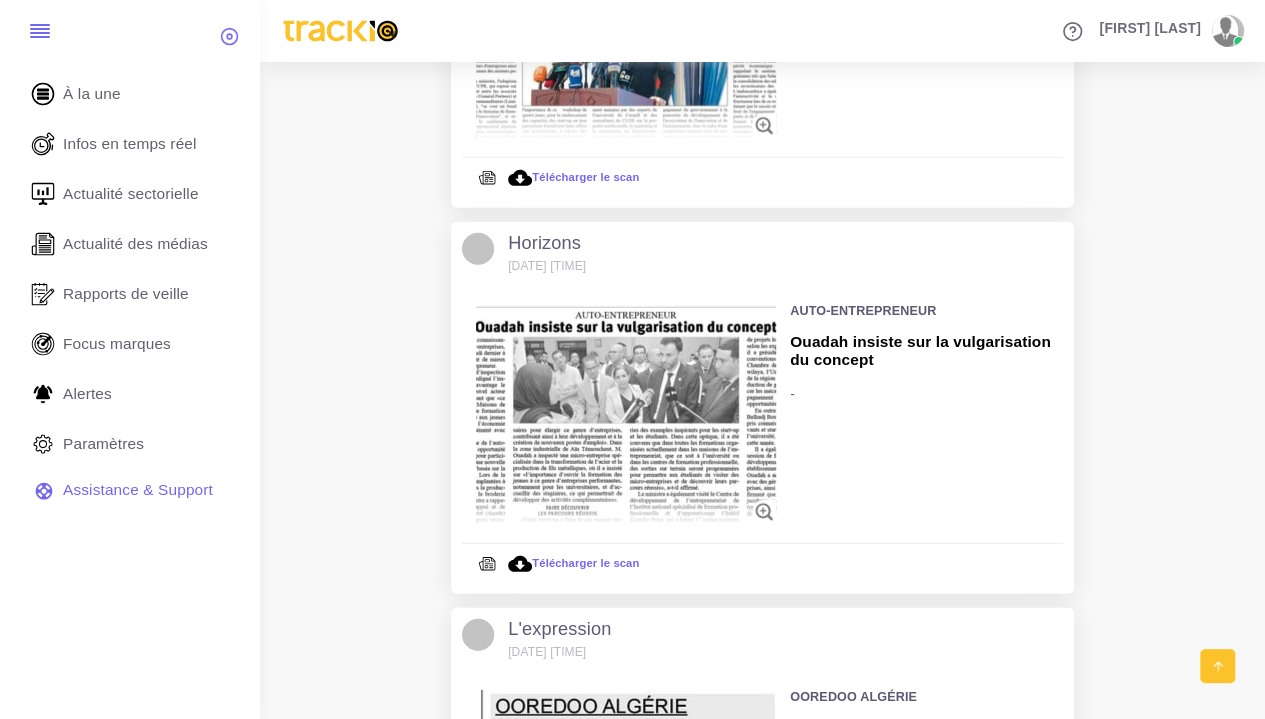 click on "À la une
Infos en temps réel
Actualité sectorielle
Actualité des médias" at bounding box center [130, 390] 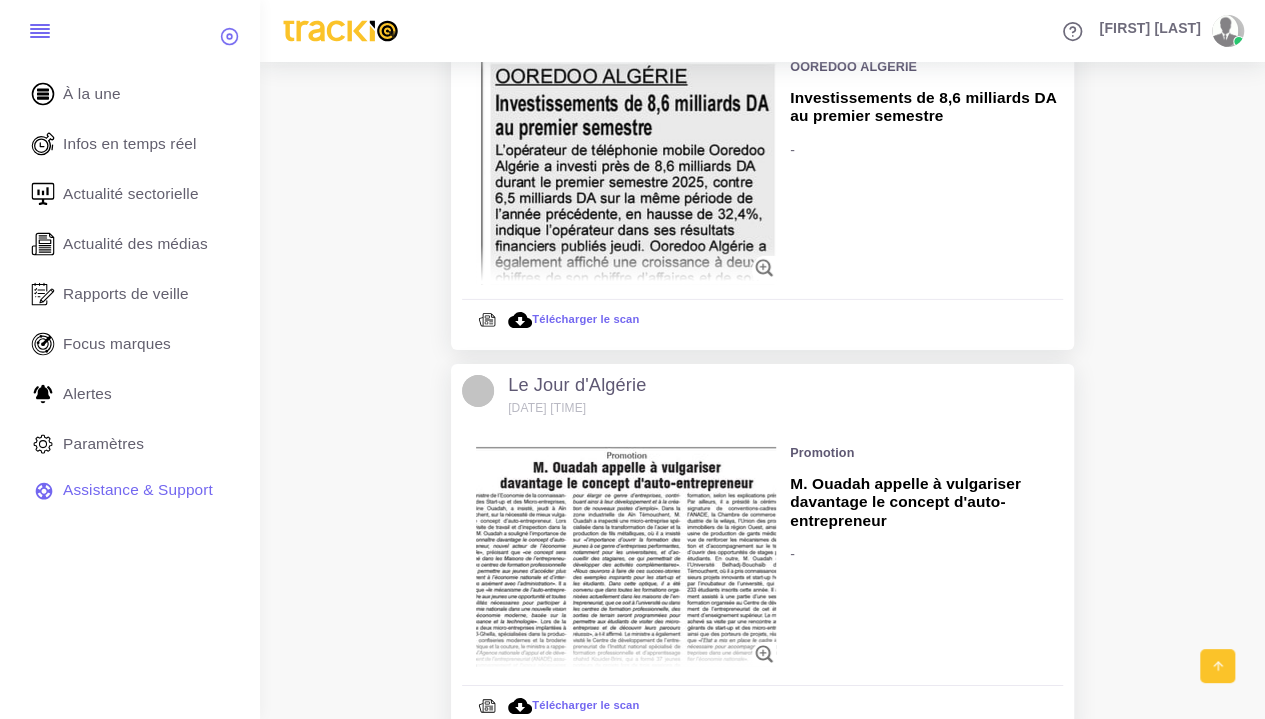 scroll, scrollTop: 3100, scrollLeft: 0, axis: vertical 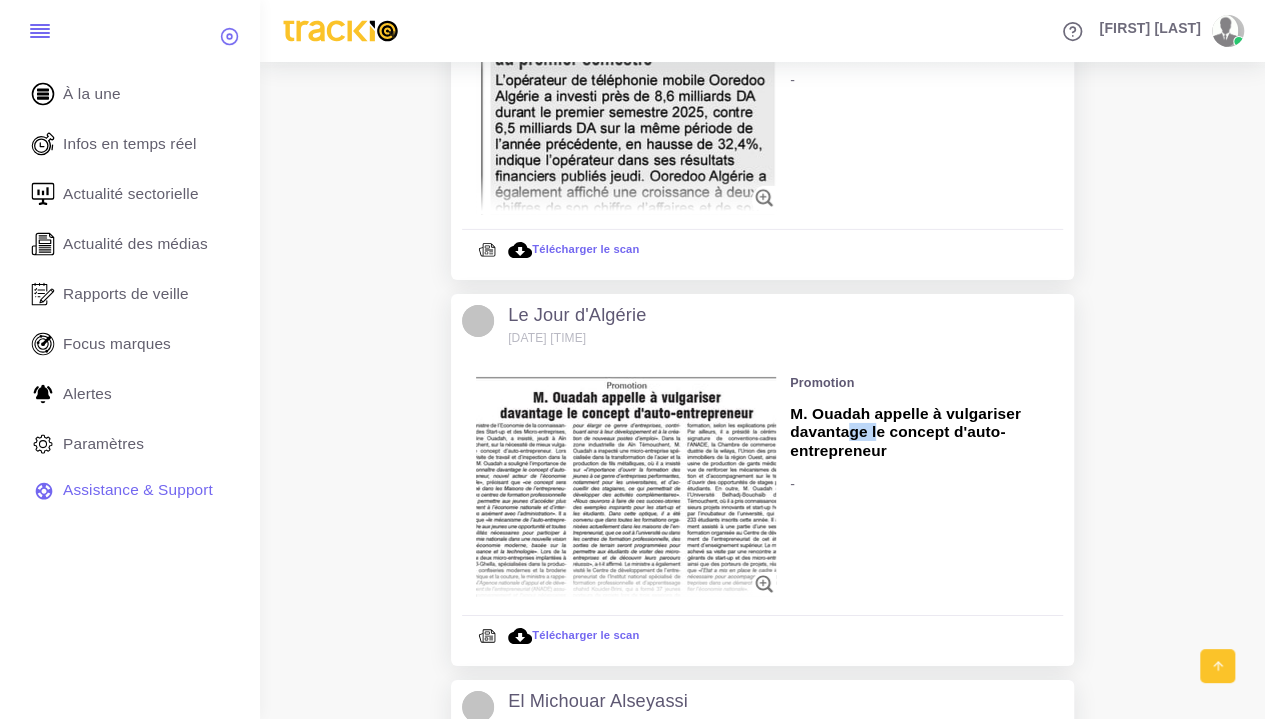 drag, startPoint x: 846, startPoint y: 435, endPoint x: 875, endPoint y: 429, distance: 29.614185 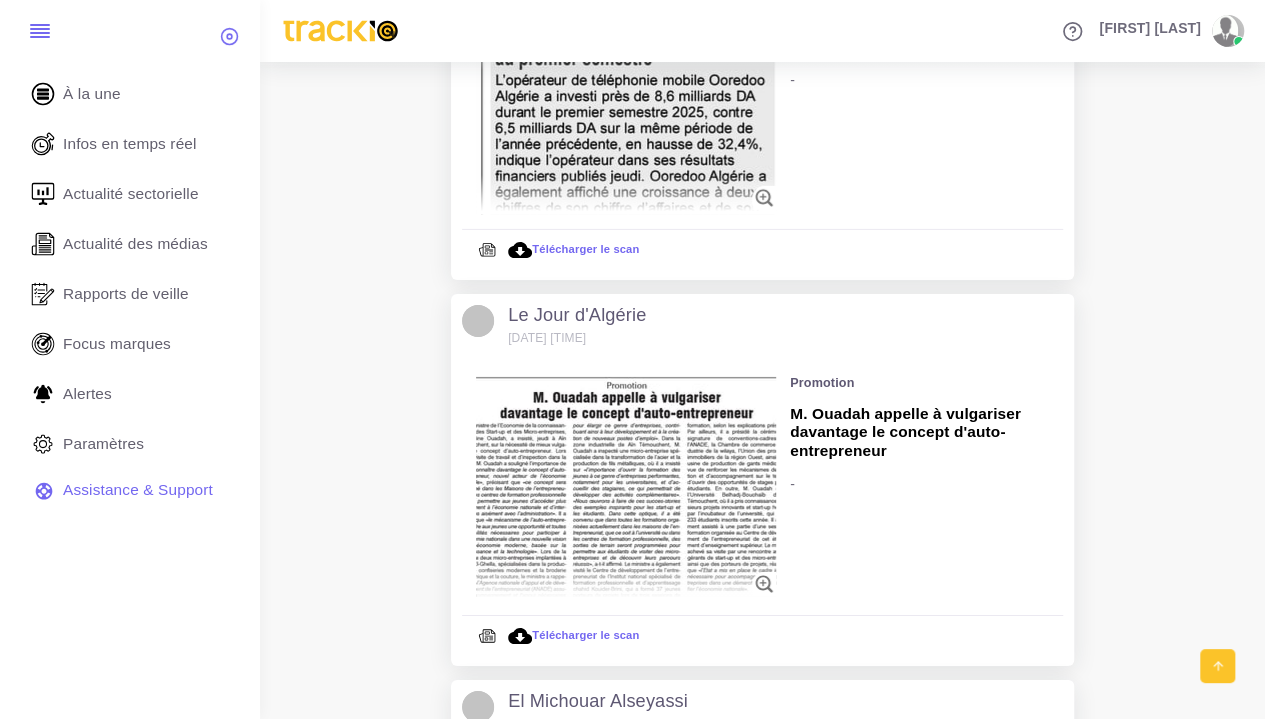 click on "M. Ouadah appelle à vulgariser davantage le concept d'auto-entrepreneur" at bounding box center [926, 432] 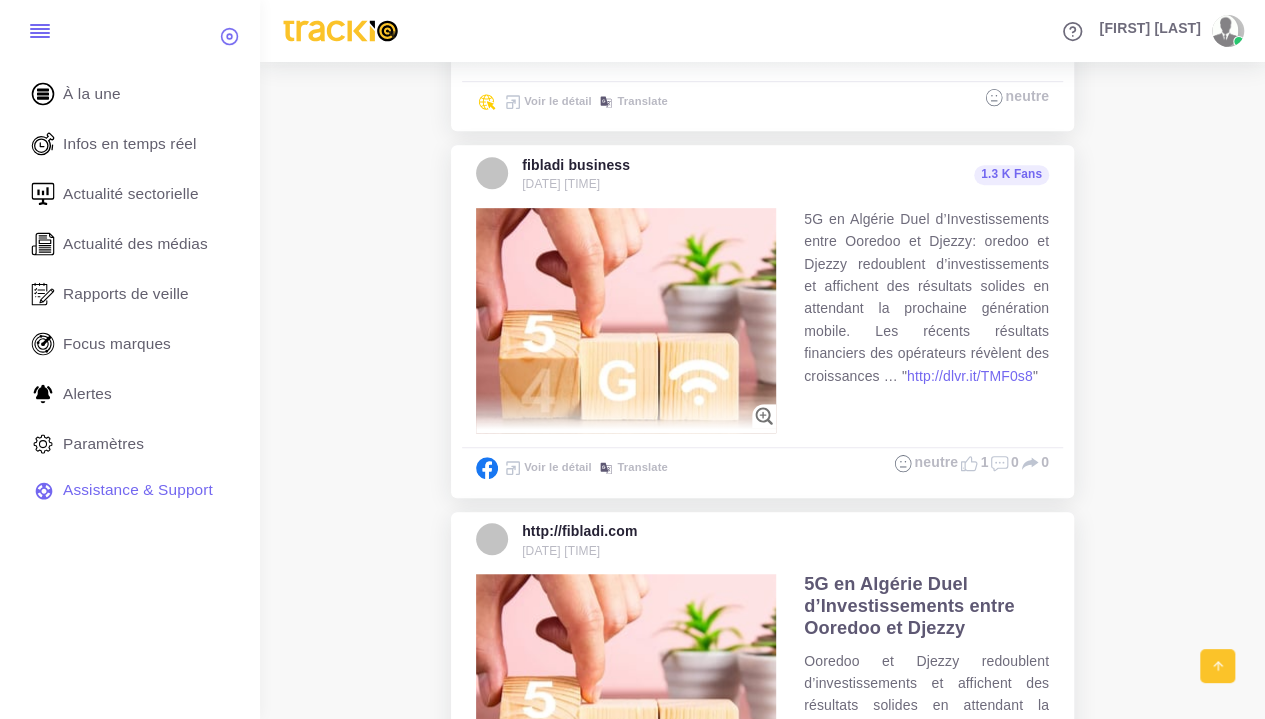 scroll, scrollTop: 8100, scrollLeft: 0, axis: vertical 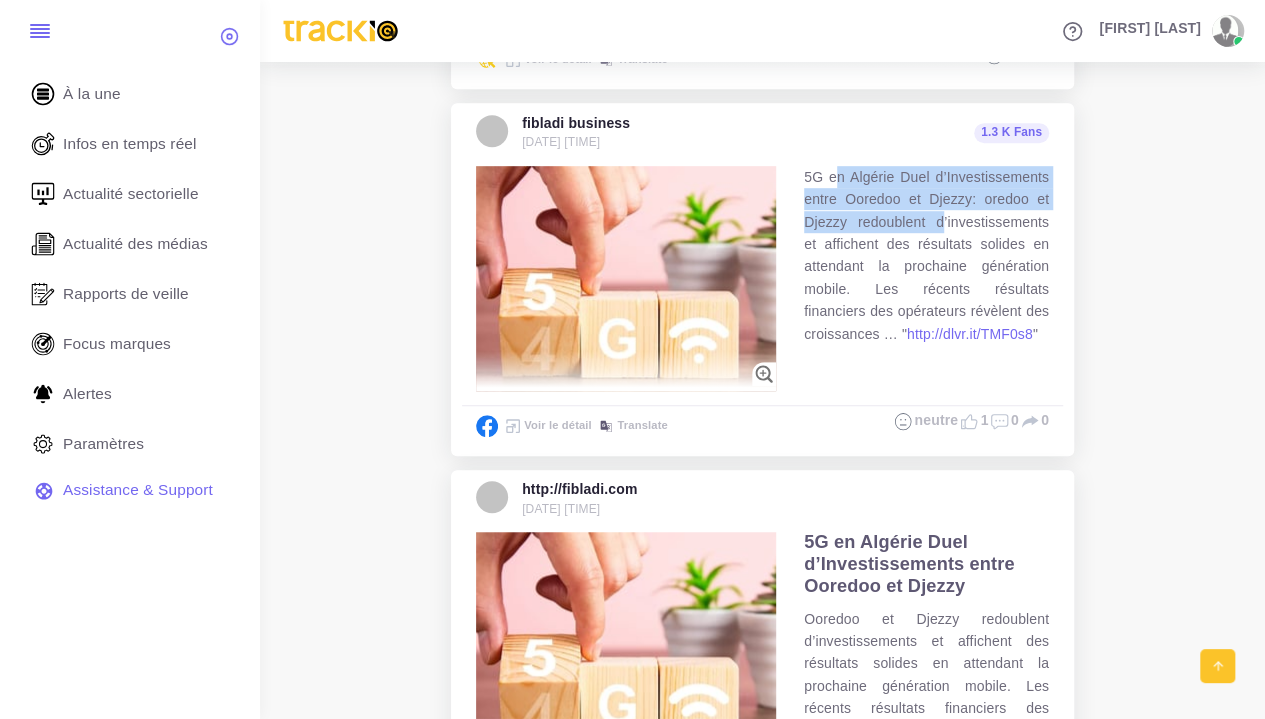 drag, startPoint x: 842, startPoint y: 160, endPoint x: 944, endPoint y: 209, distance: 113.15918 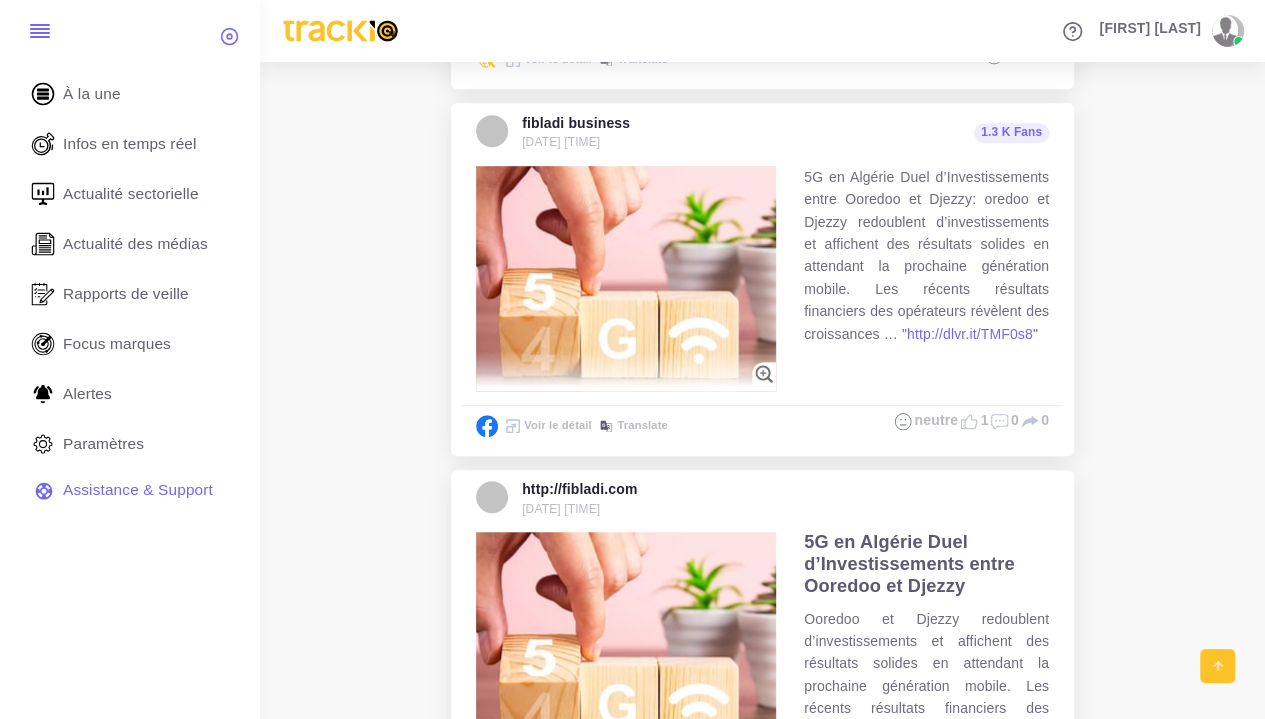 click on "Transaction d'algerie   2025-08-03 09:14:37
Transaction d'algerie   2025-08-03 09:14:37" at bounding box center [762, -3479] 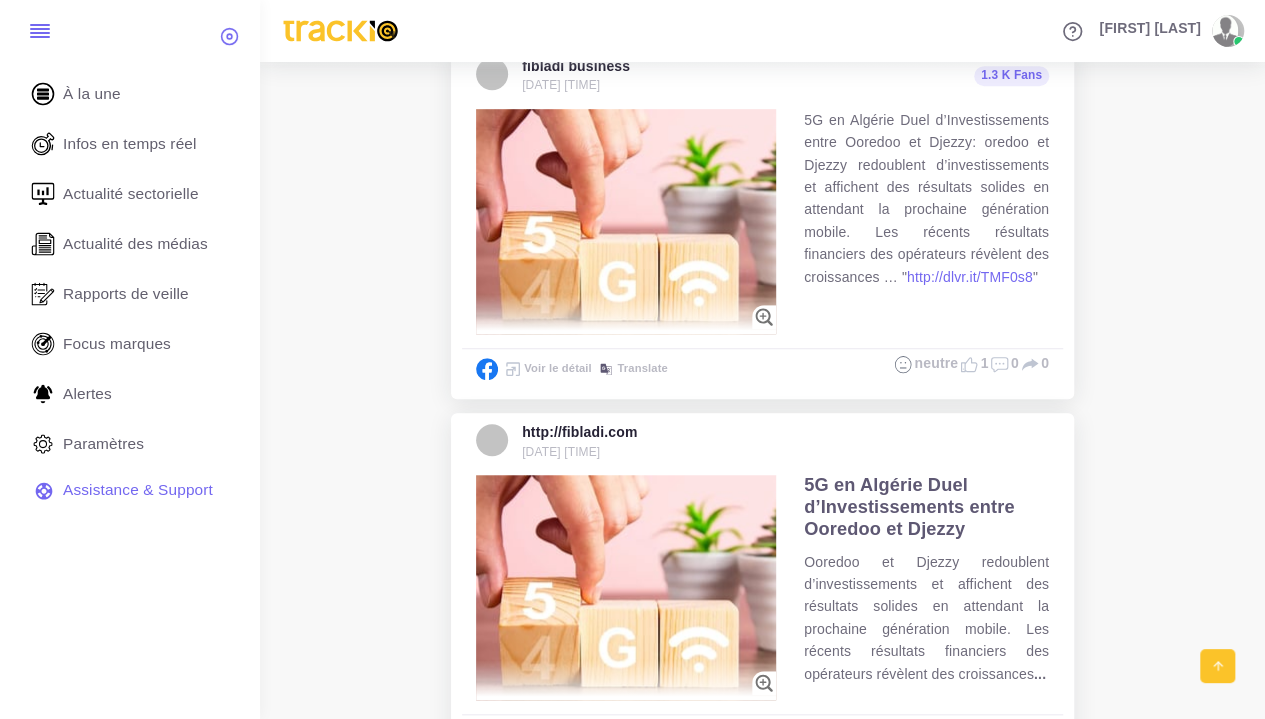 scroll, scrollTop: 8292, scrollLeft: 0, axis: vertical 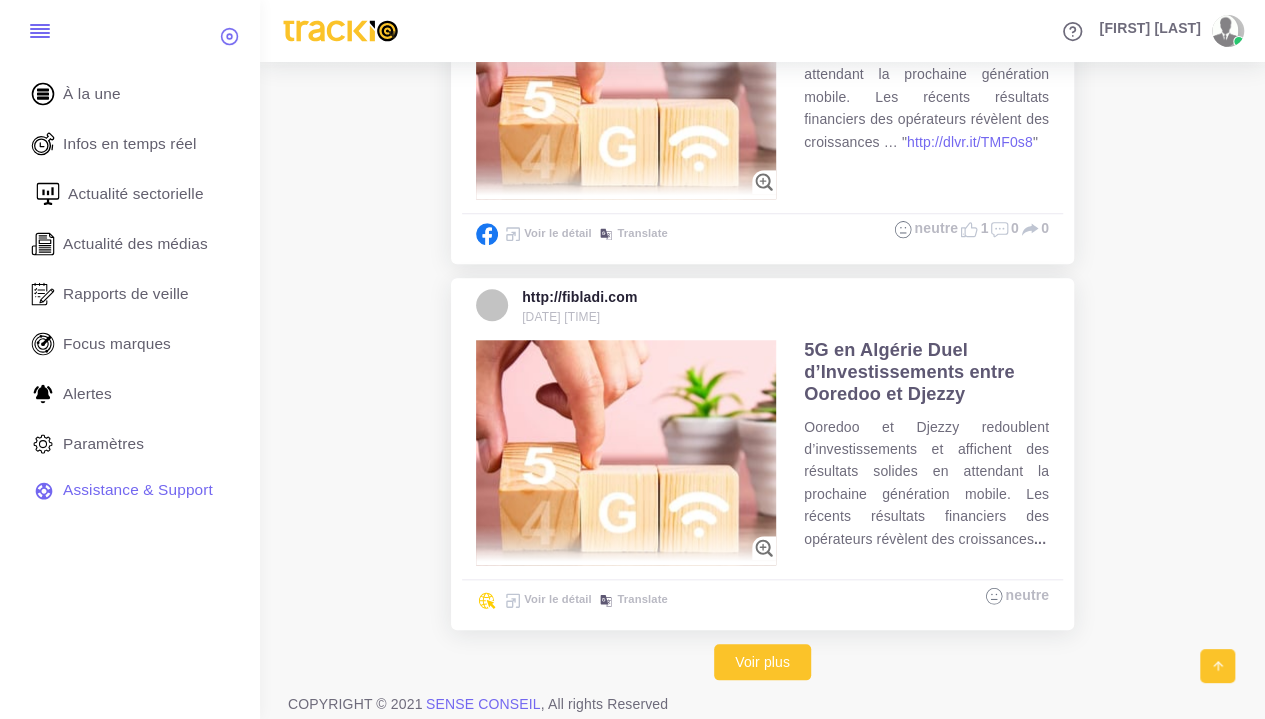 click on "Actualité sectorielle" at bounding box center [130, 194] 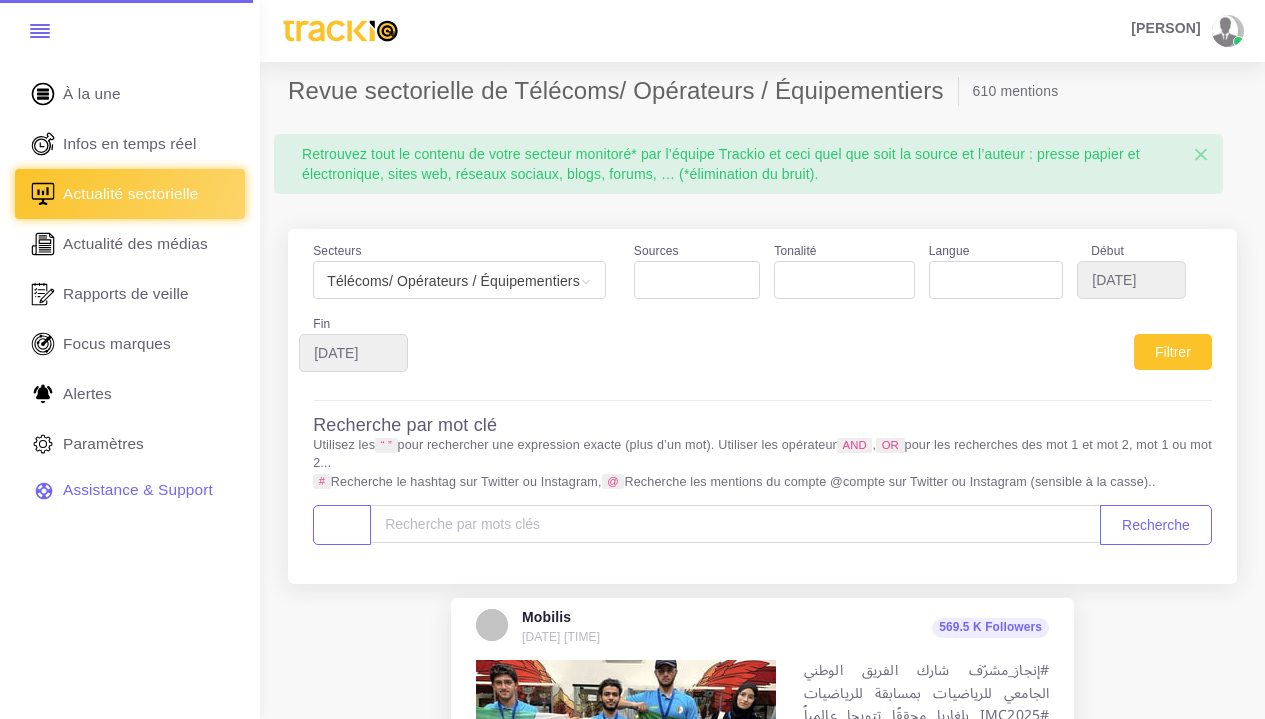 select 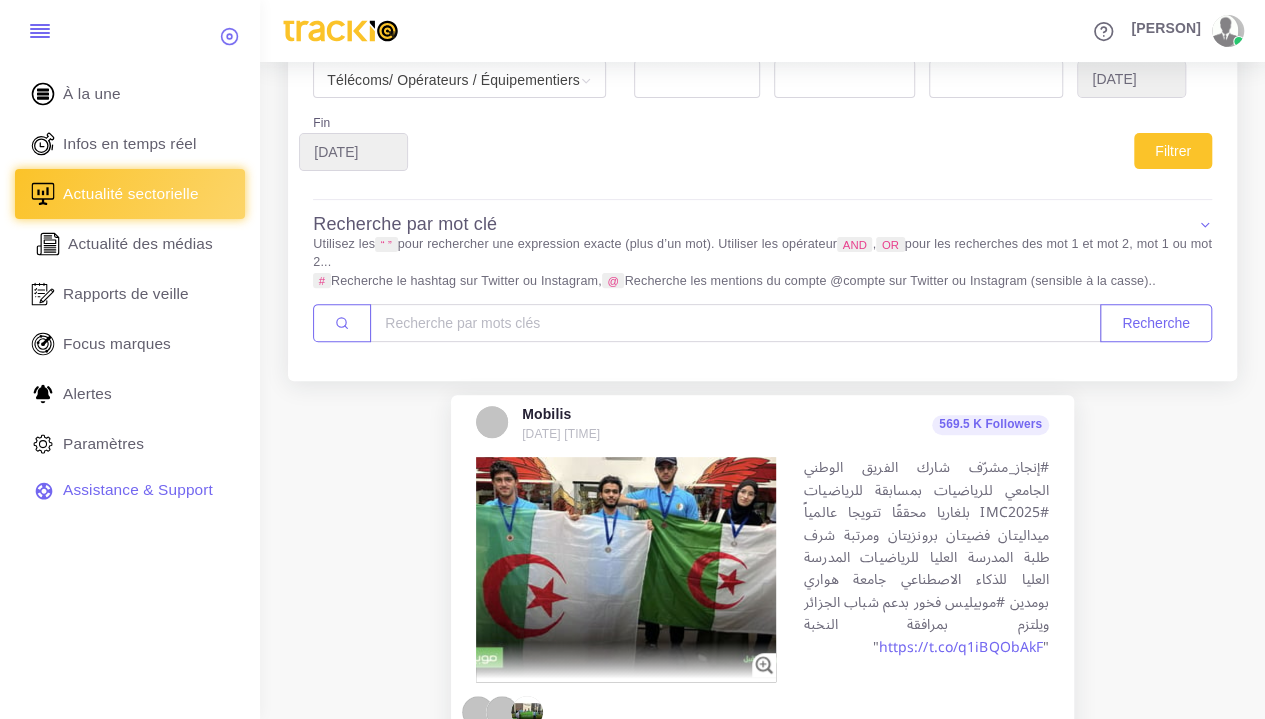 scroll, scrollTop: 200, scrollLeft: 0, axis: vertical 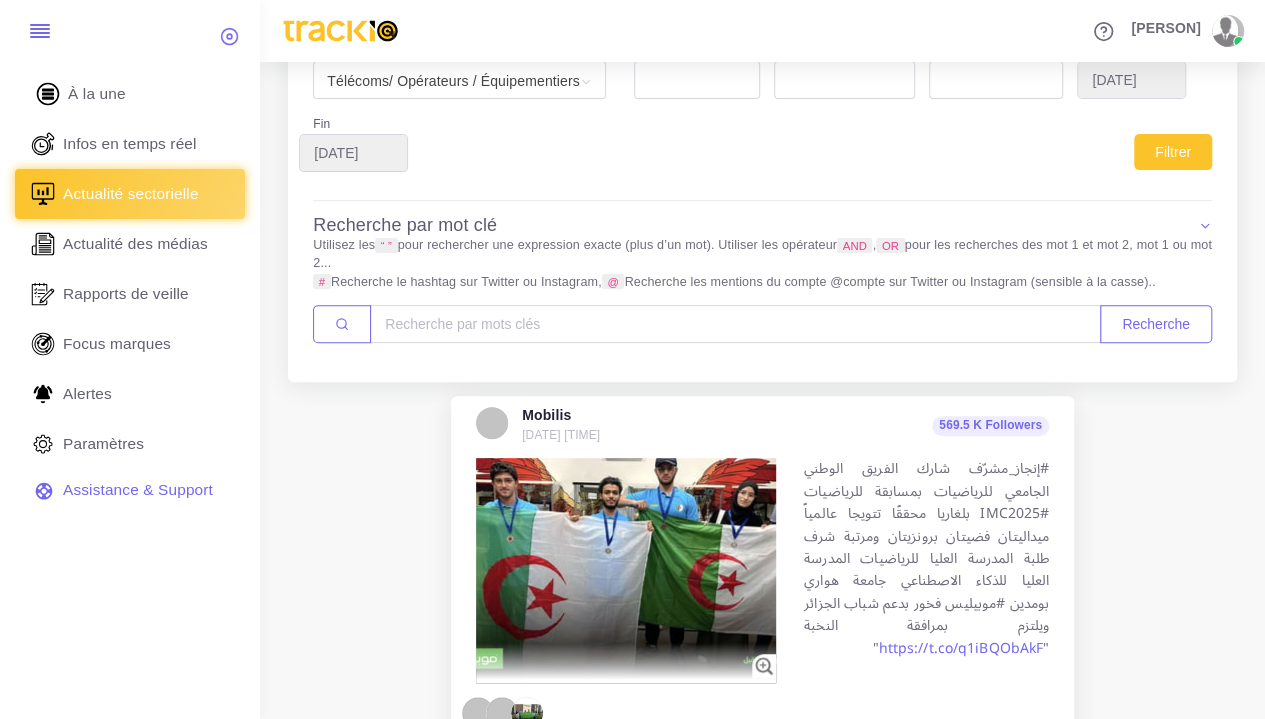 click on "À la une" at bounding box center (130, 94) 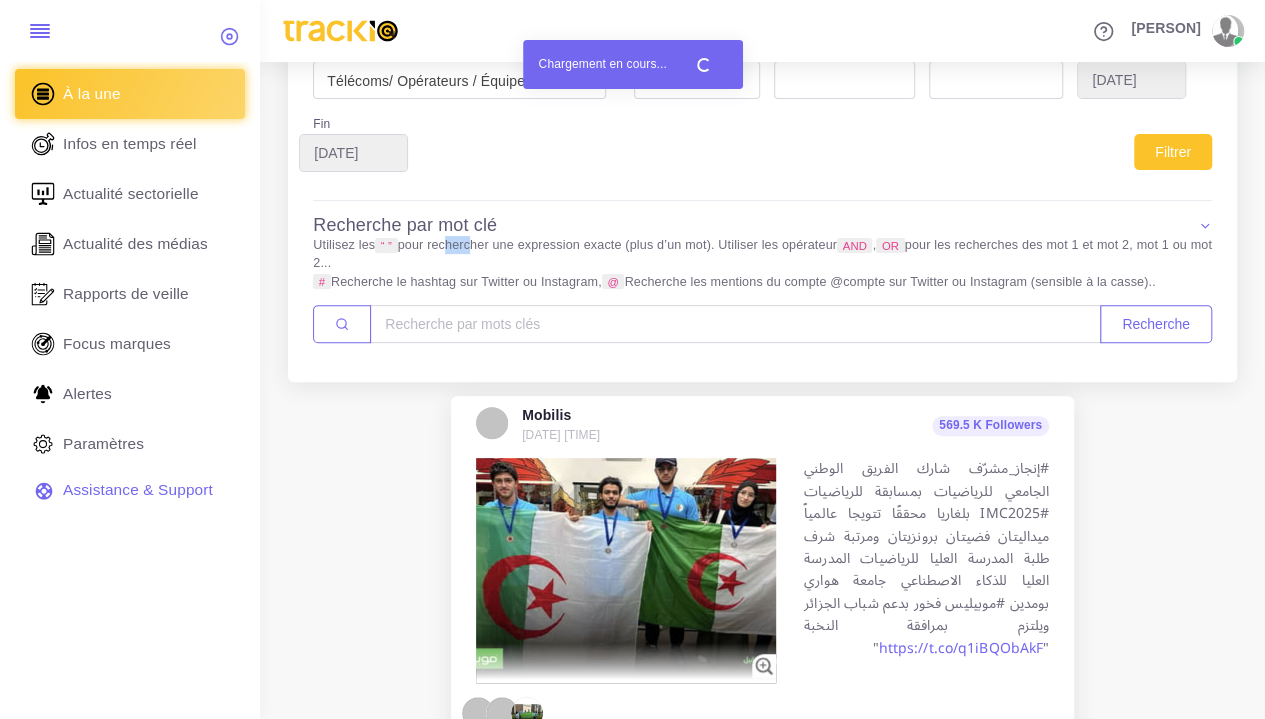 drag, startPoint x: 448, startPoint y: 243, endPoint x: 470, endPoint y: 246, distance: 22.203604 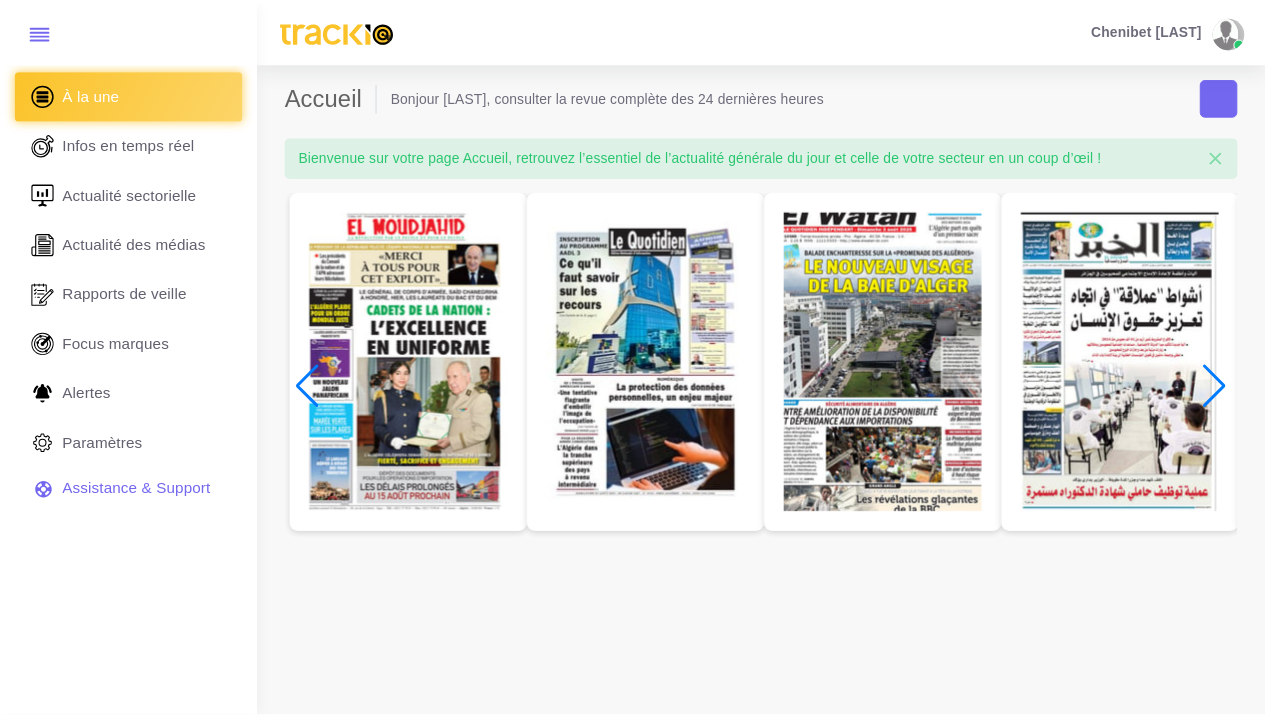 scroll, scrollTop: 0, scrollLeft: 0, axis: both 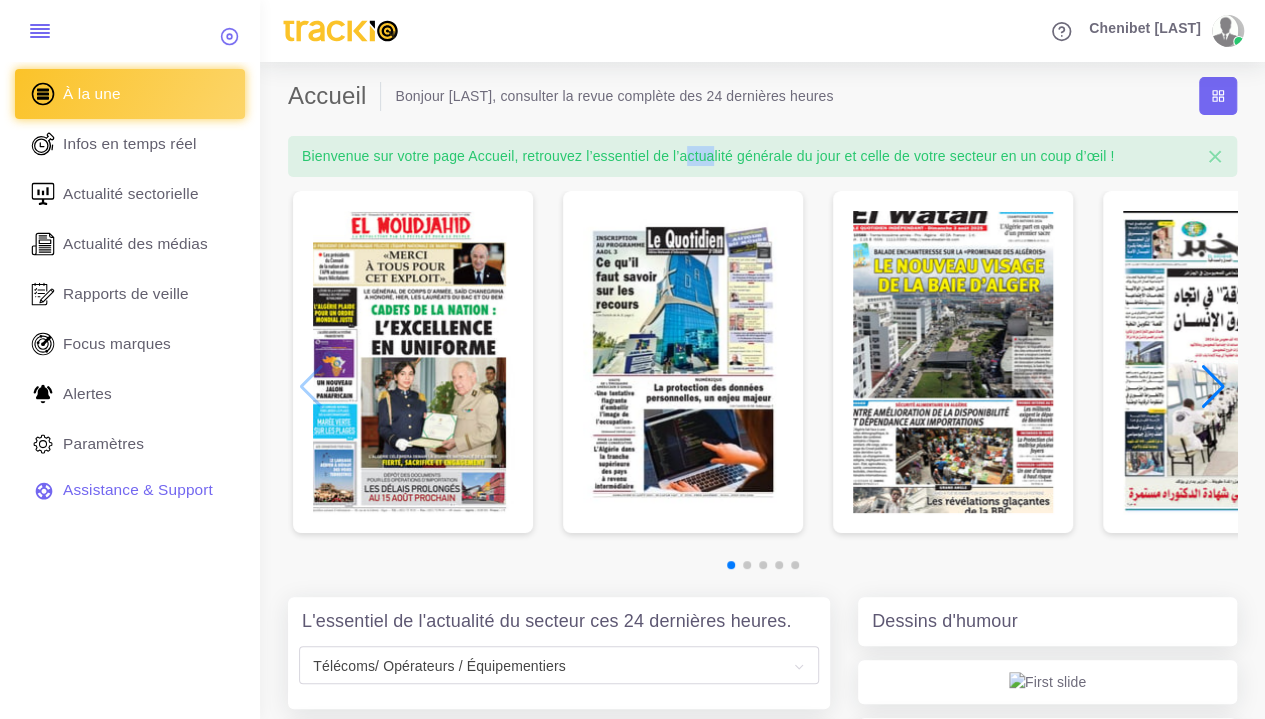 drag, startPoint x: 439, startPoint y: 156, endPoint x: 470, endPoint y: 161, distance: 31.400637 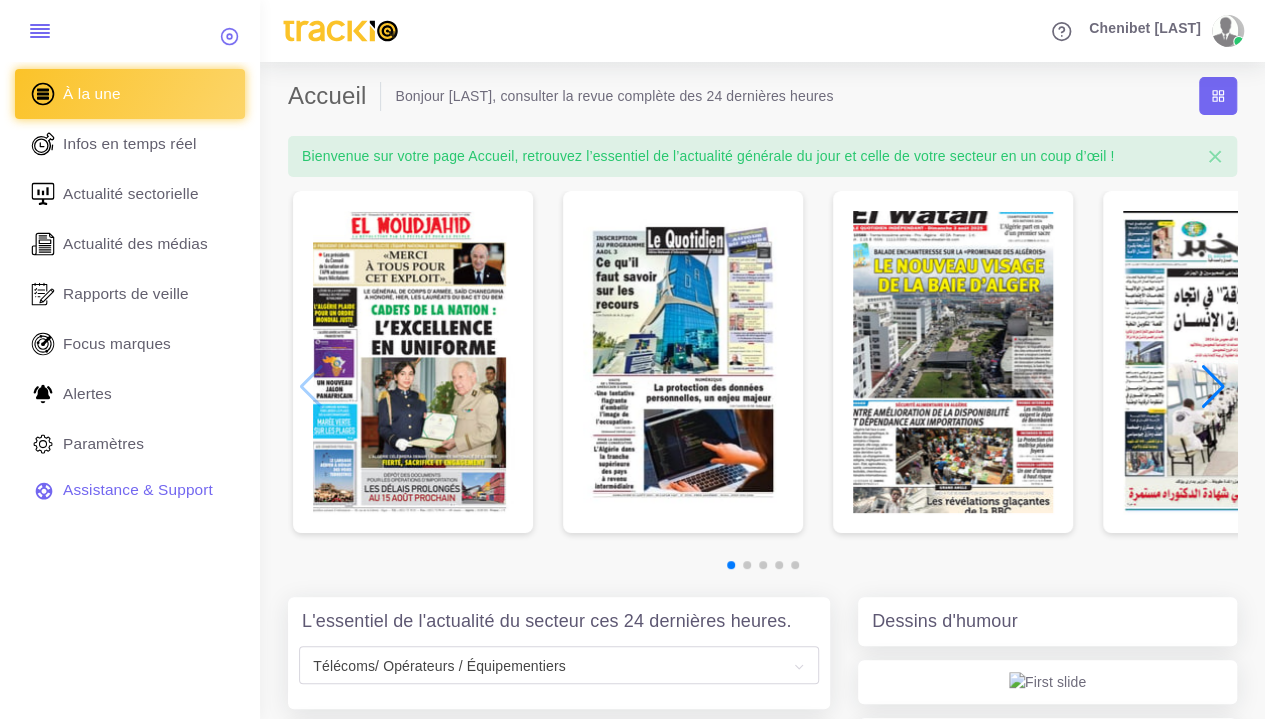 click on "Bienvenue sur votre page Accueil, retrouvez l’essentiel de l’actualité générale du jour et celle de votre secteur en un coup d’œil !" at bounding box center [762, 156] 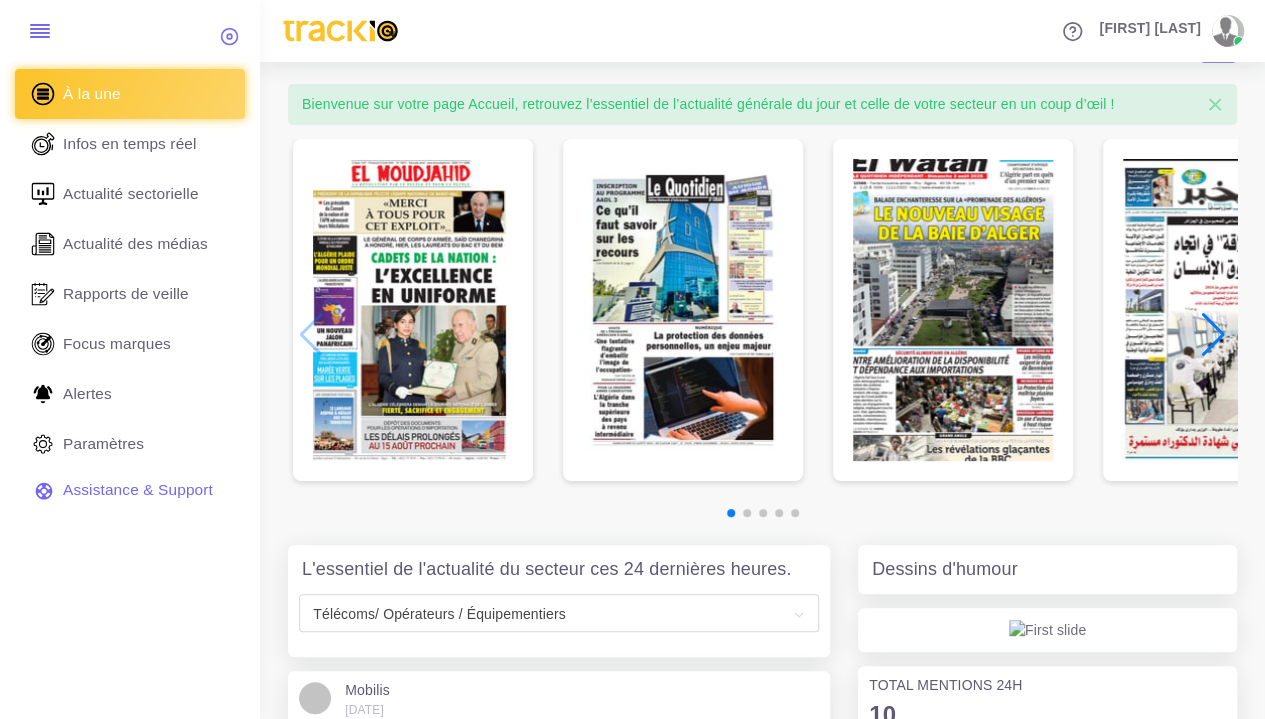 scroll, scrollTop: 200, scrollLeft: 0, axis: vertical 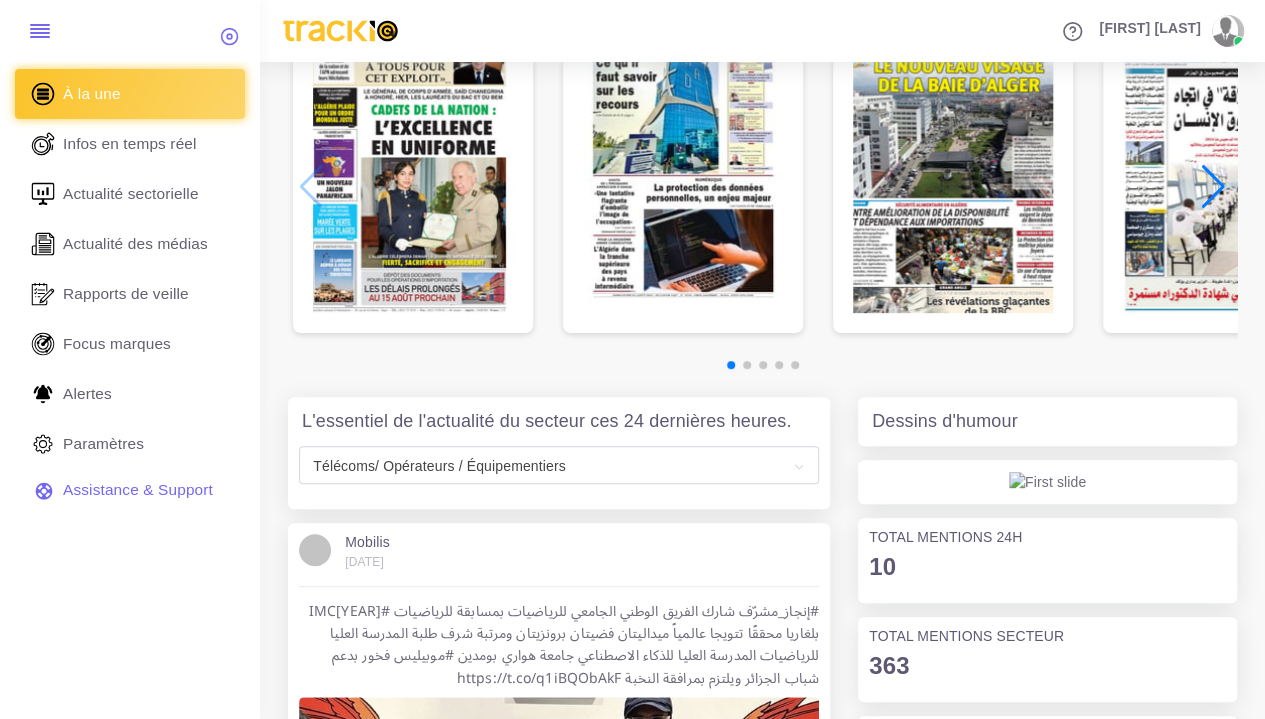 click at bounding box center [747, 365] 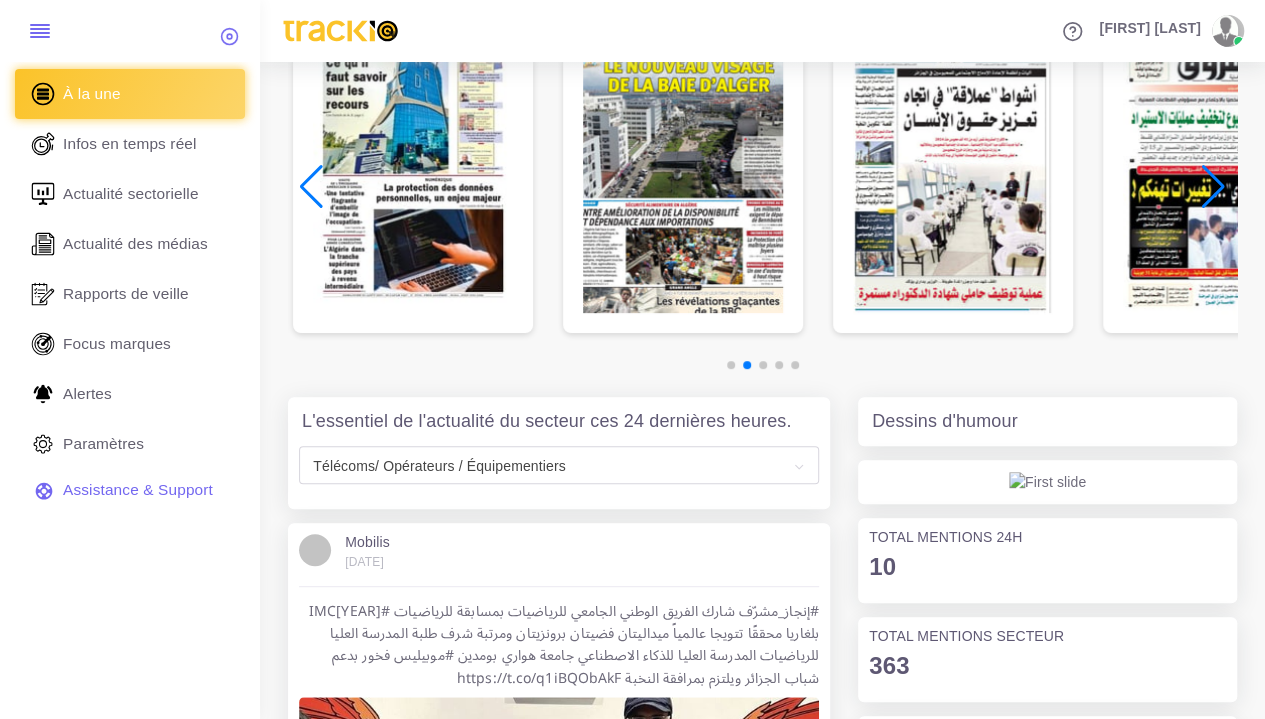 click at bounding box center (731, 365) 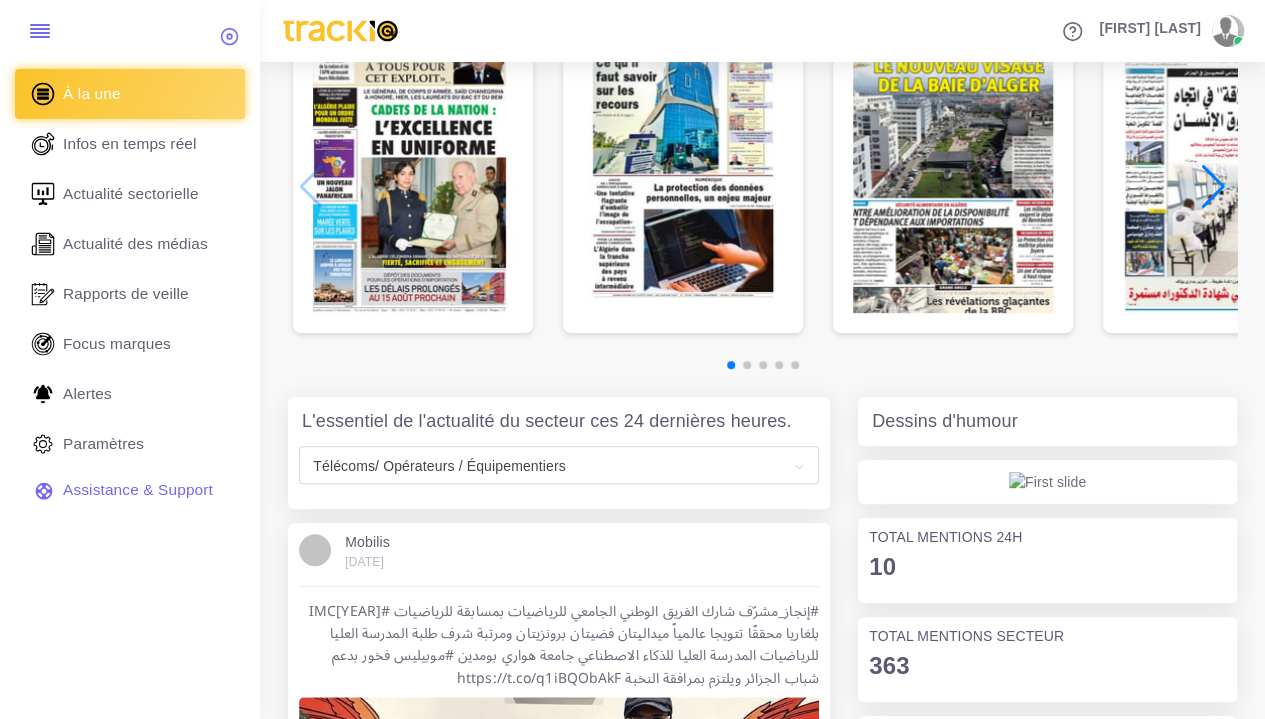click at bounding box center (762, 187) 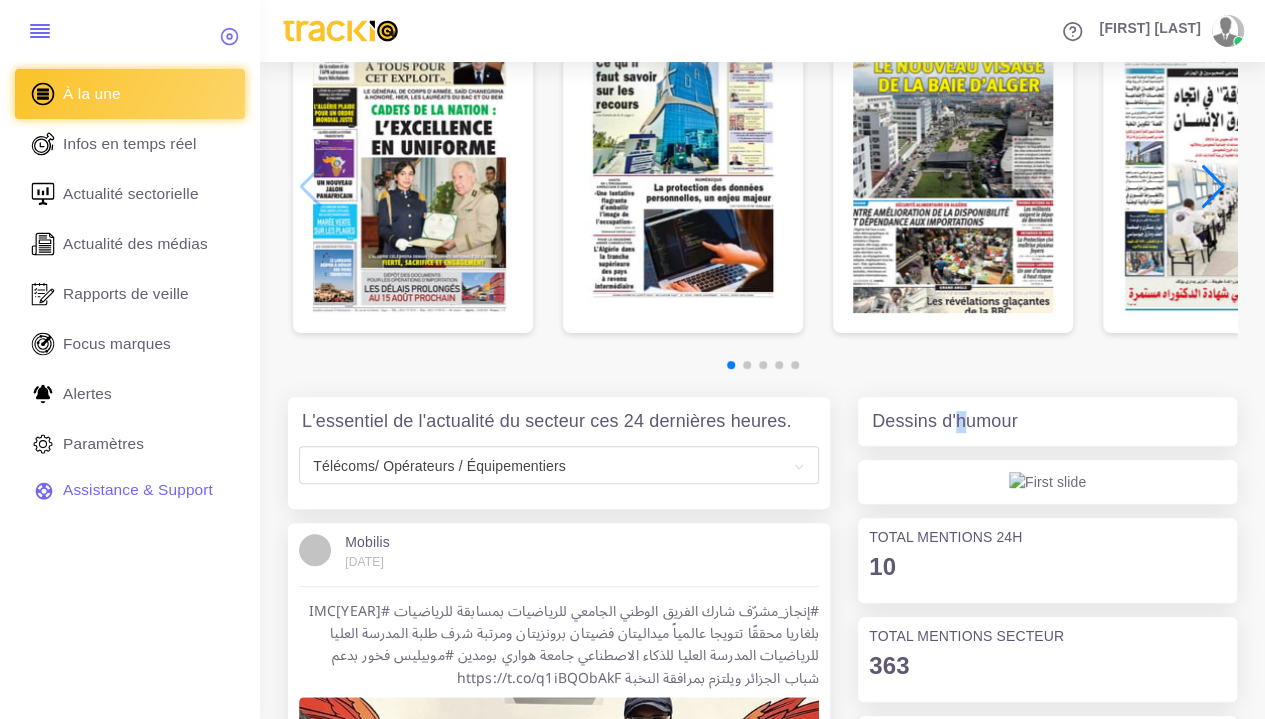 click on "Dessins d'humour" at bounding box center (945, 422) 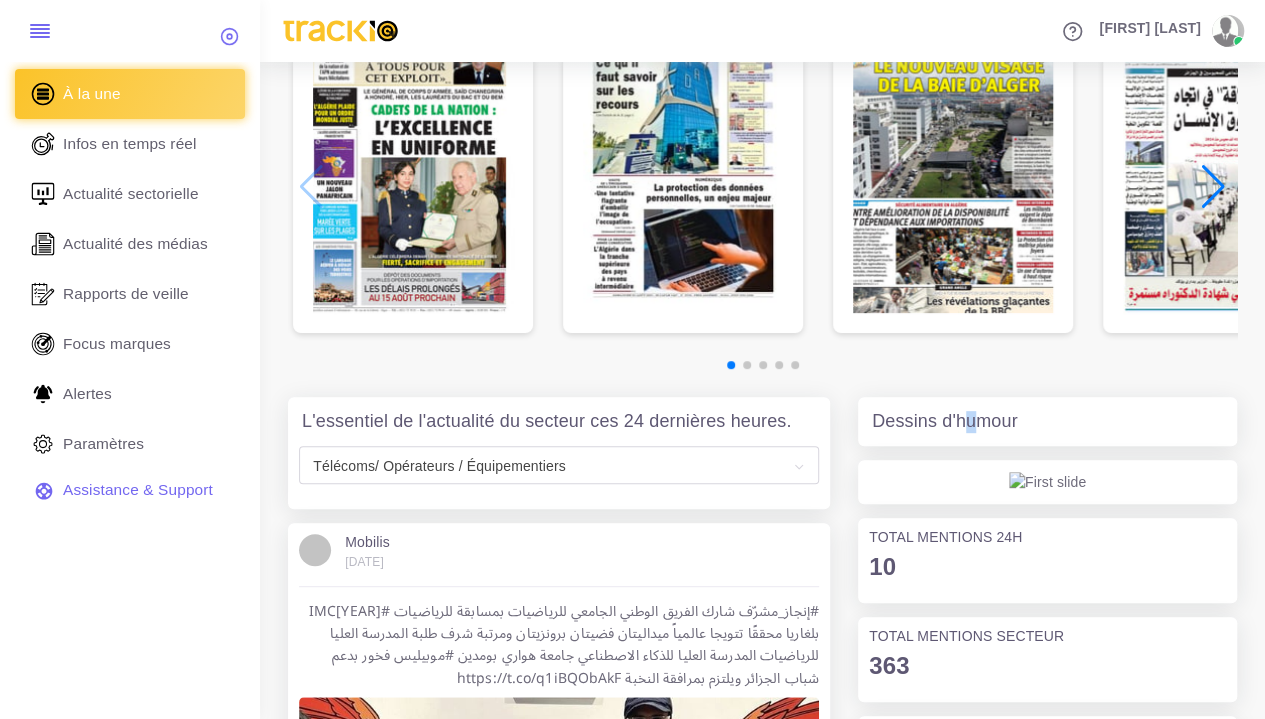 click on "Dessins d'humour" at bounding box center (945, 422) 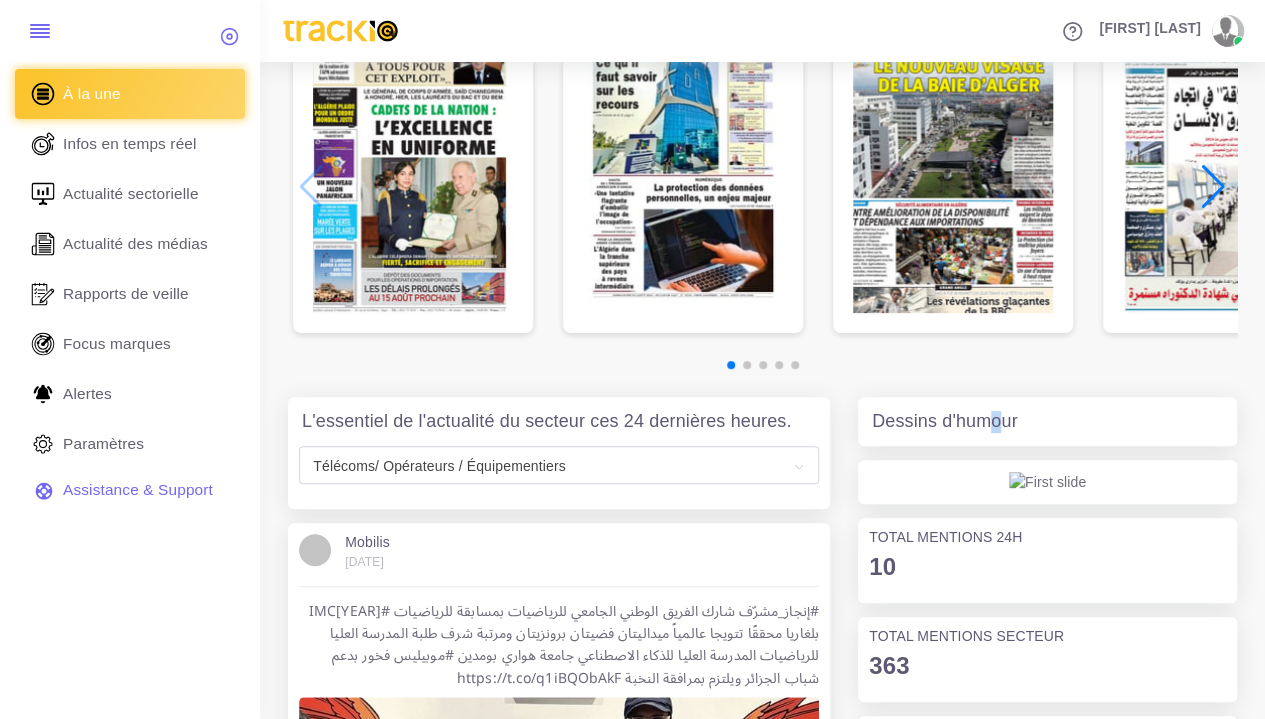 click on "Dessins d'humour" at bounding box center [945, 422] 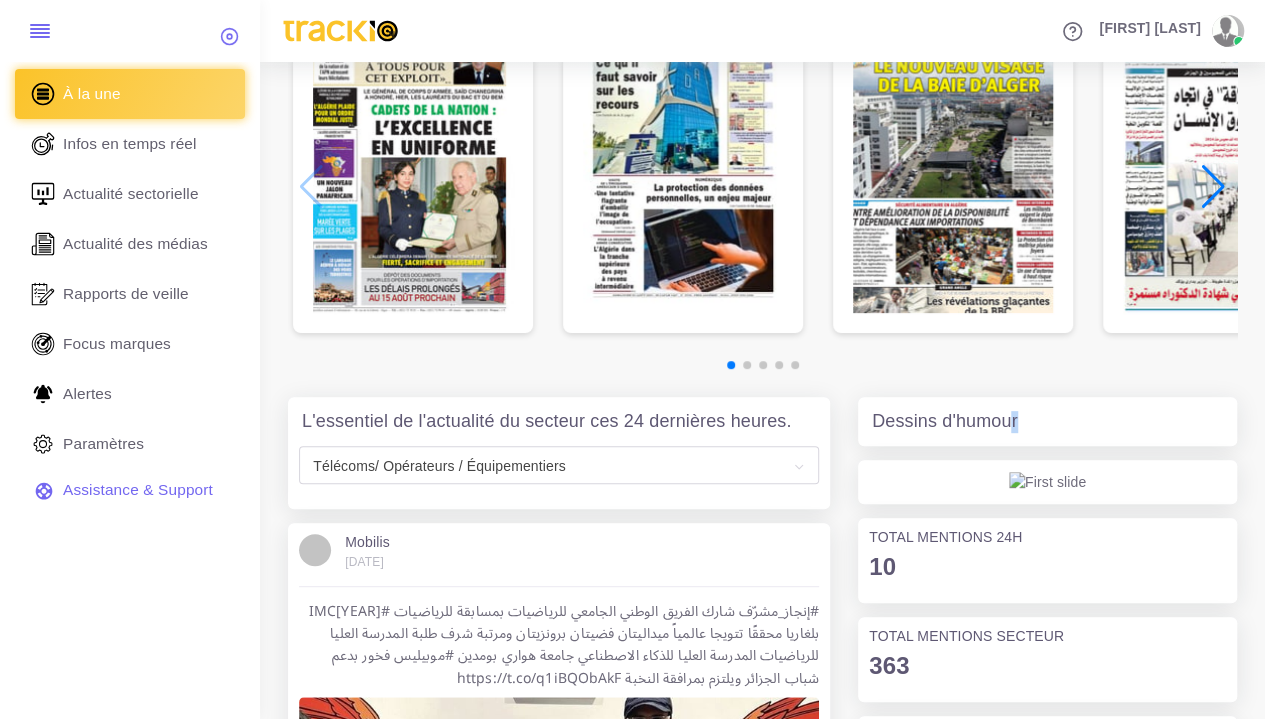click on "Dessins d'humour" at bounding box center [945, 422] 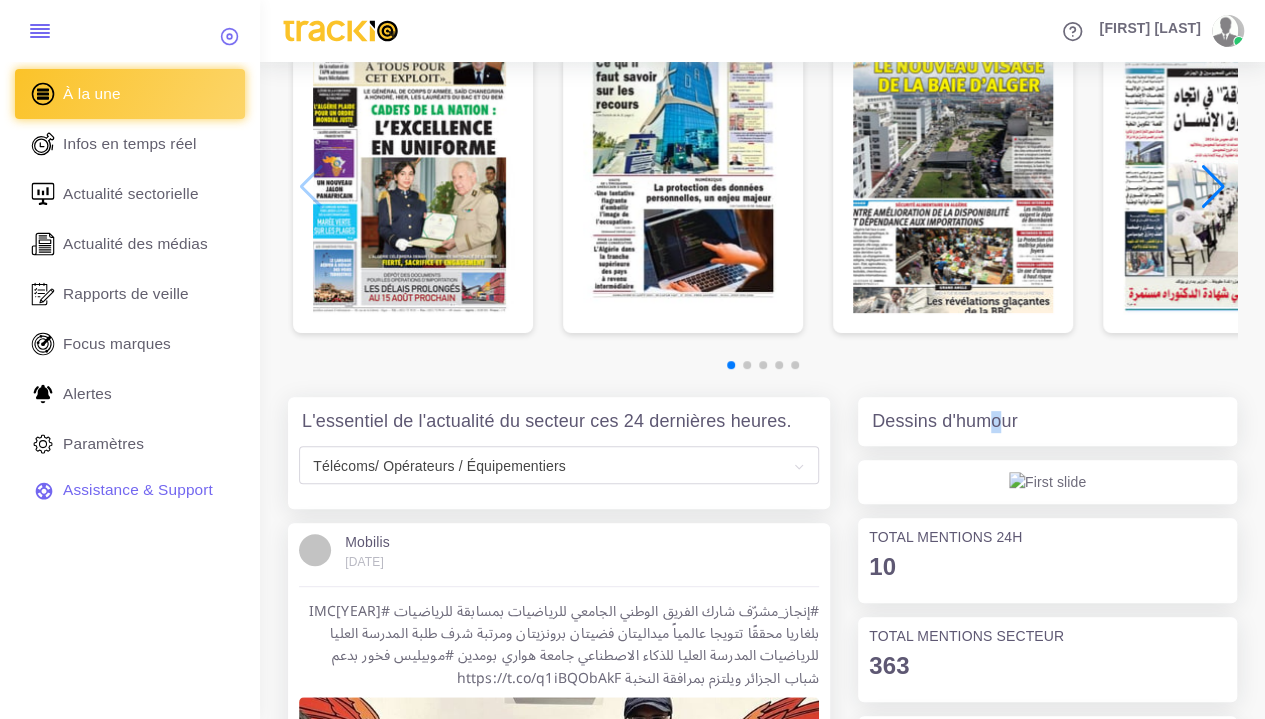 click on "Dessins d'humour" at bounding box center (945, 422) 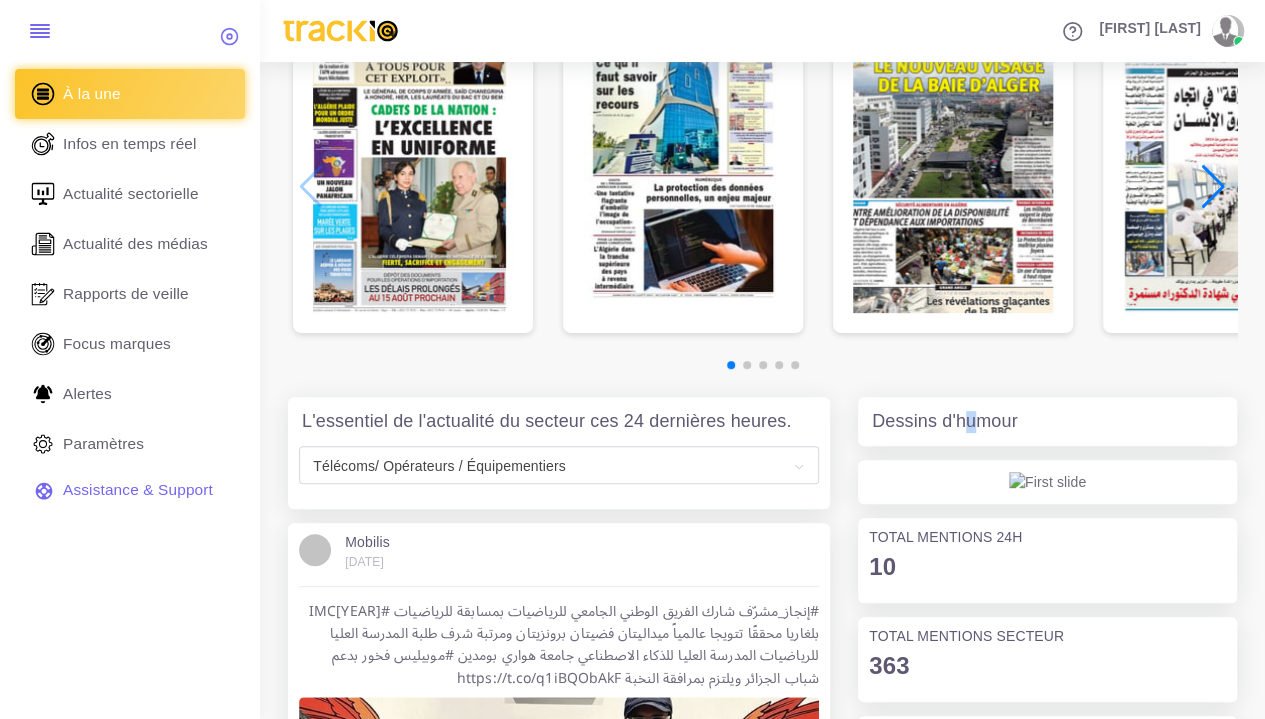 click on "Dessins d'humour" at bounding box center (945, 422) 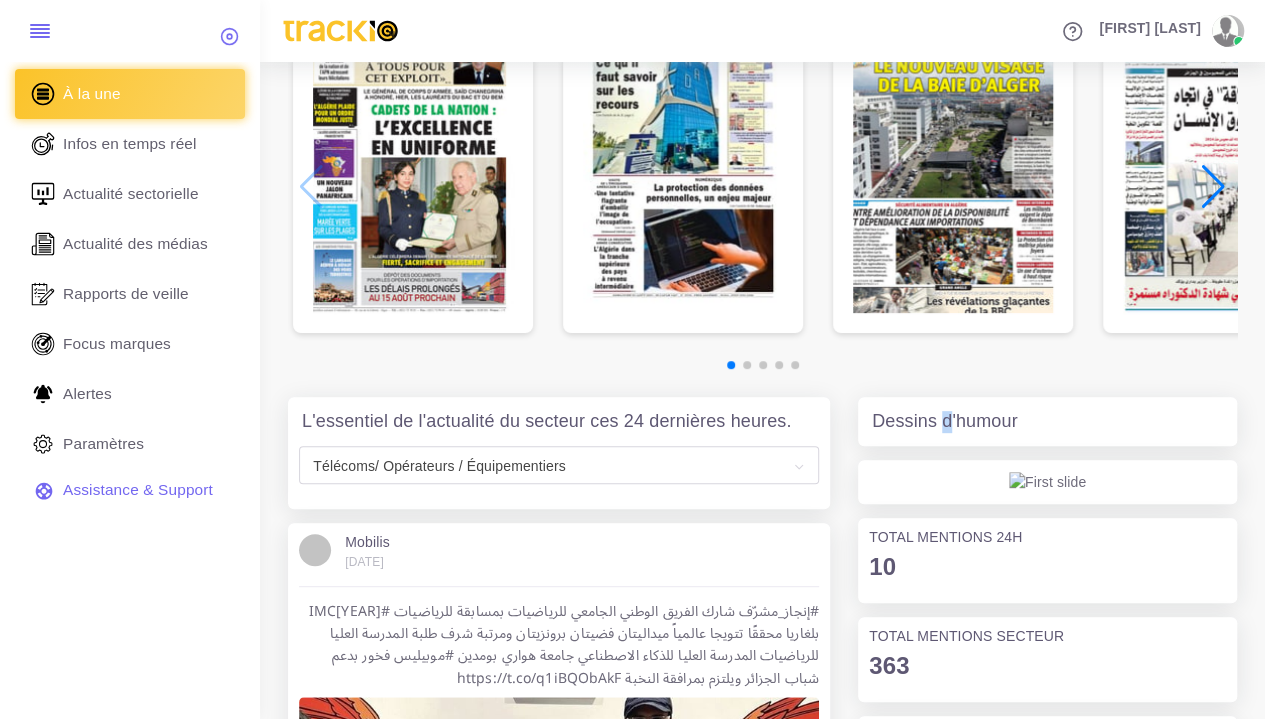click on "Dessins d'humour" at bounding box center (945, 422) 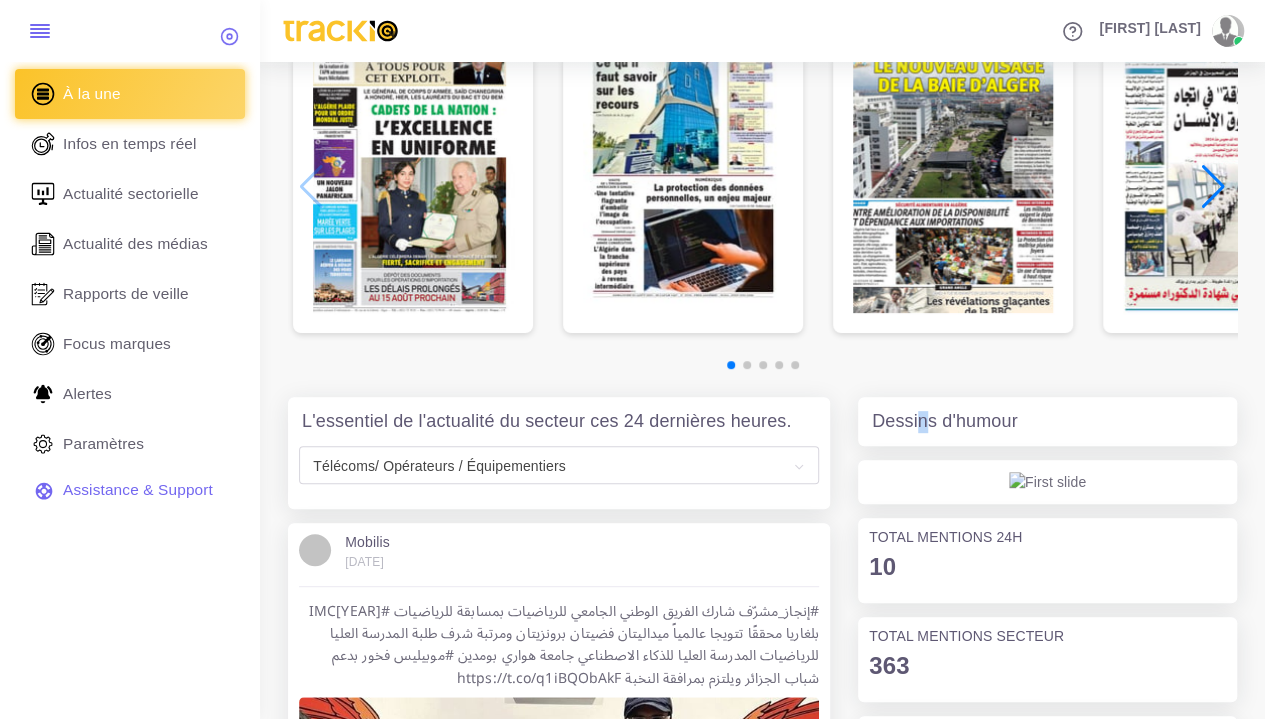 click on "Dessins d'humour" at bounding box center [945, 422] 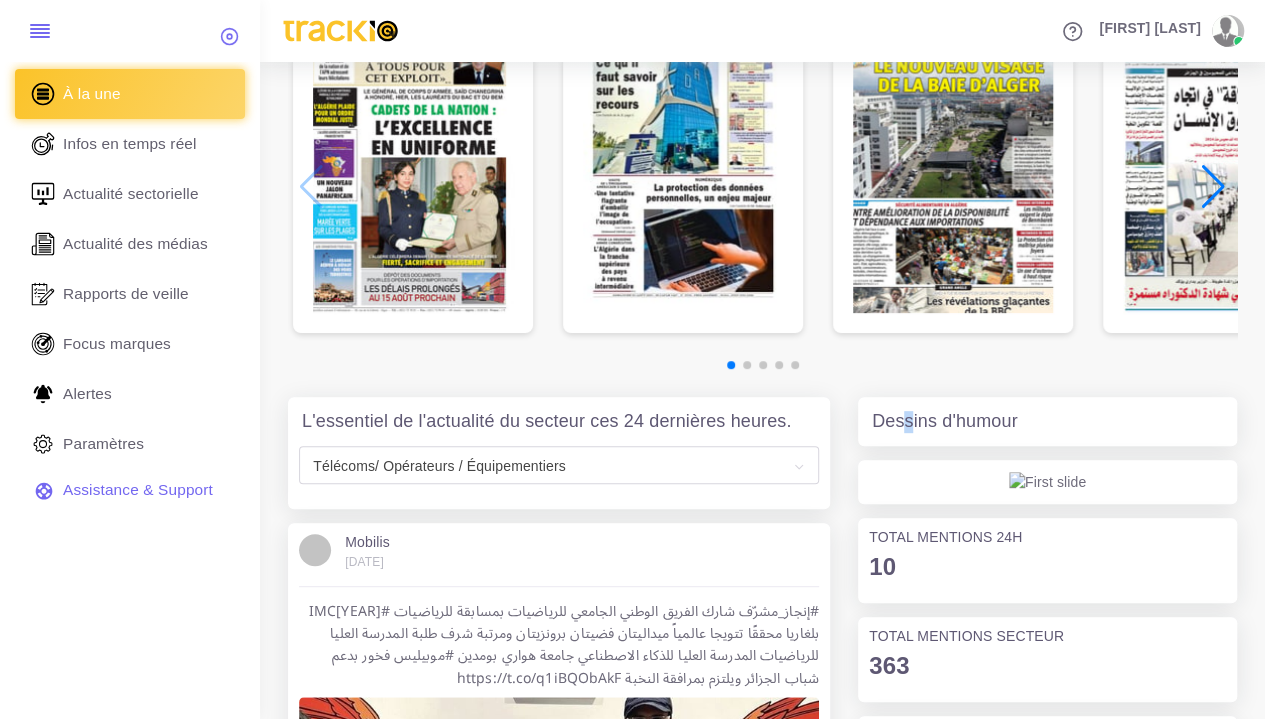 click on "Dessins d'humour" at bounding box center [945, 422] 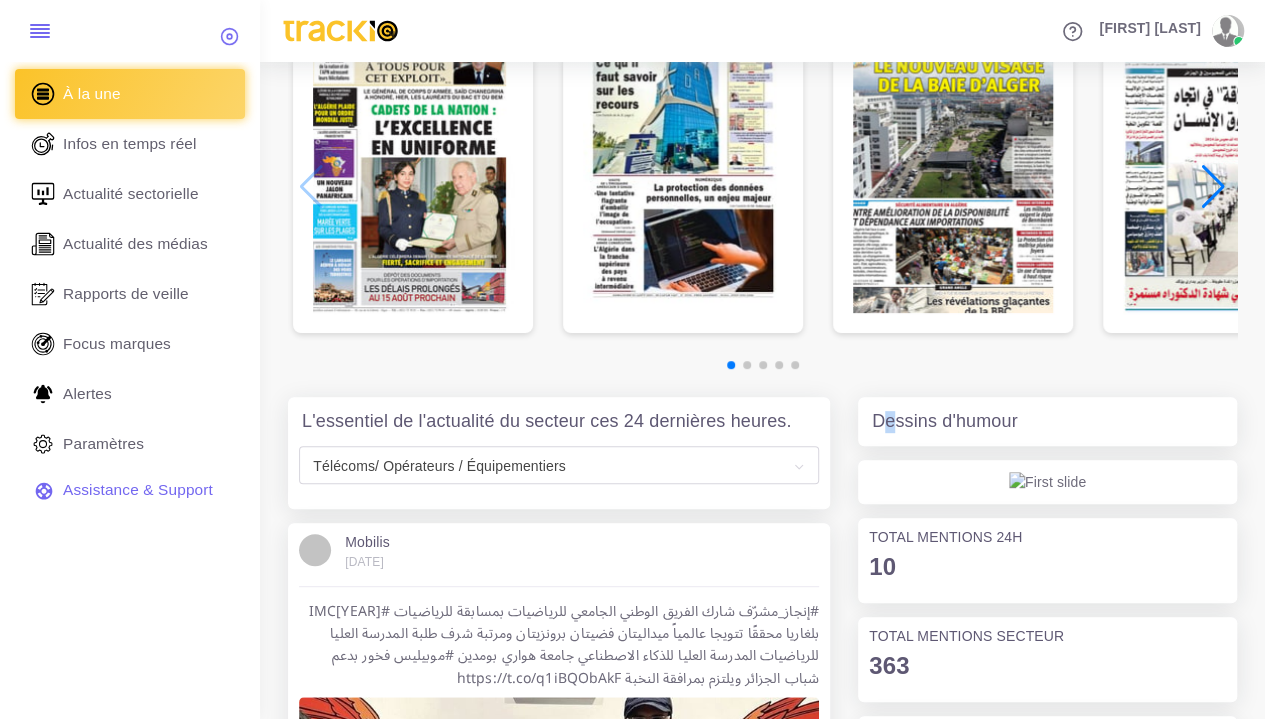 click on "Dessins d'humour" at bounding box center [945, 422] 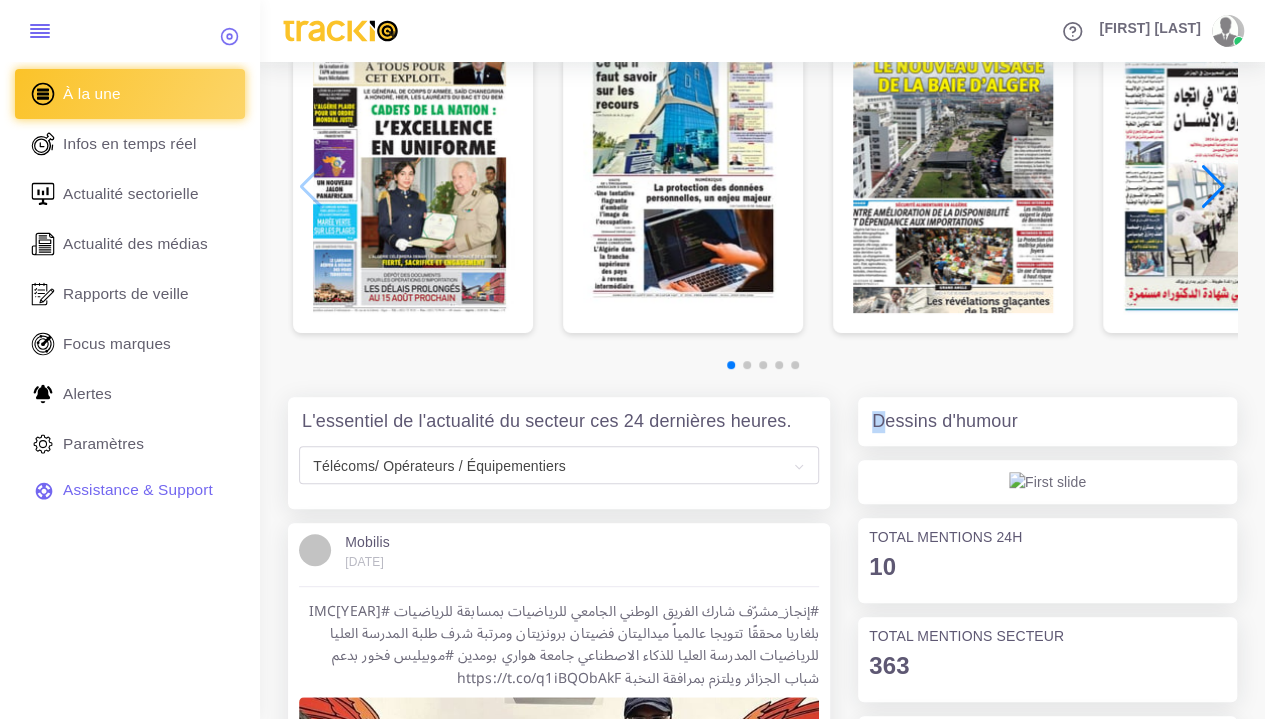 click on "Dessins d'humour" at bounding box center (945, 422) 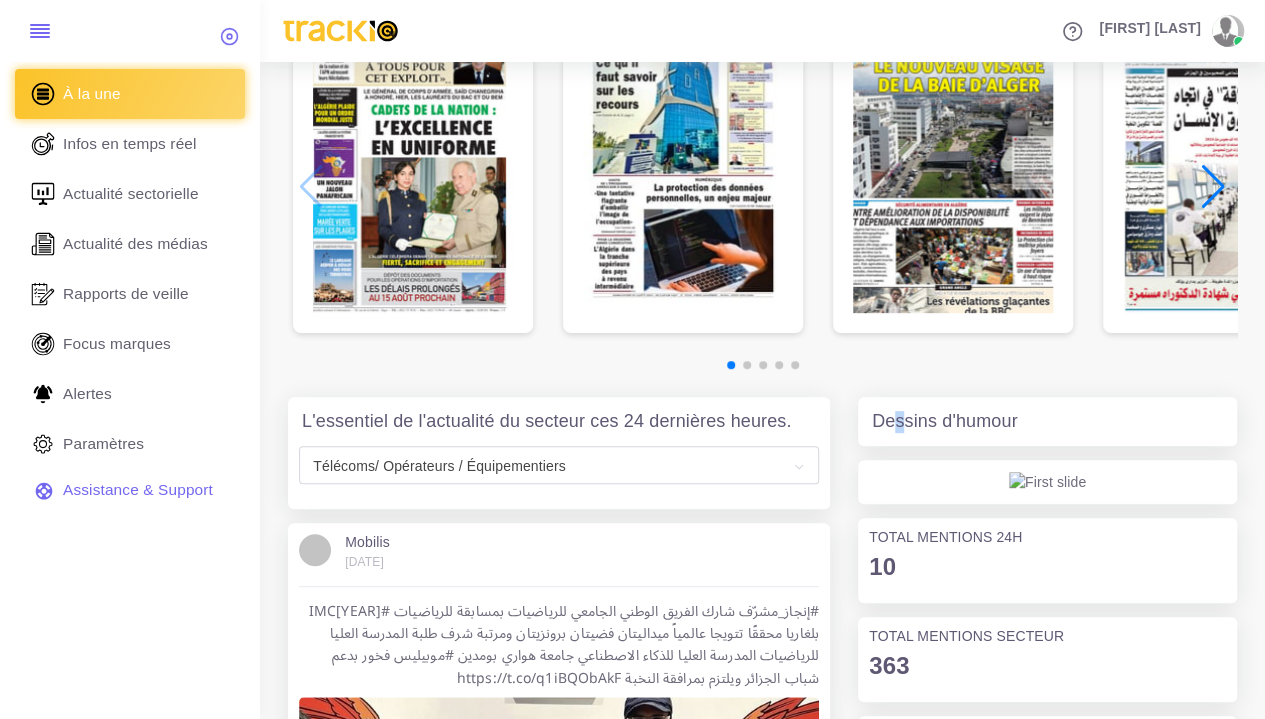 click on "Dessins d'humour" at bounding box center (945, 422) 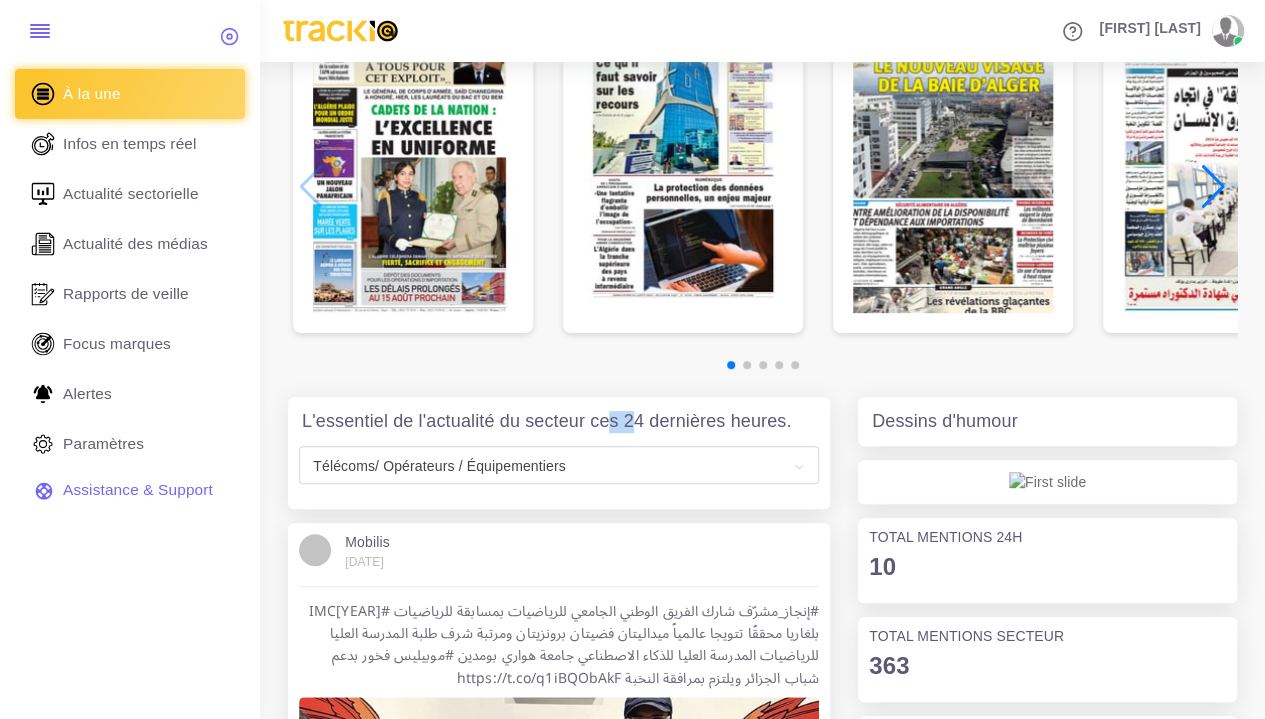drag, startPoint x: 629, startPoint y: 421, endPoint x: 612, endPoint y: 418, distance: 17.262676 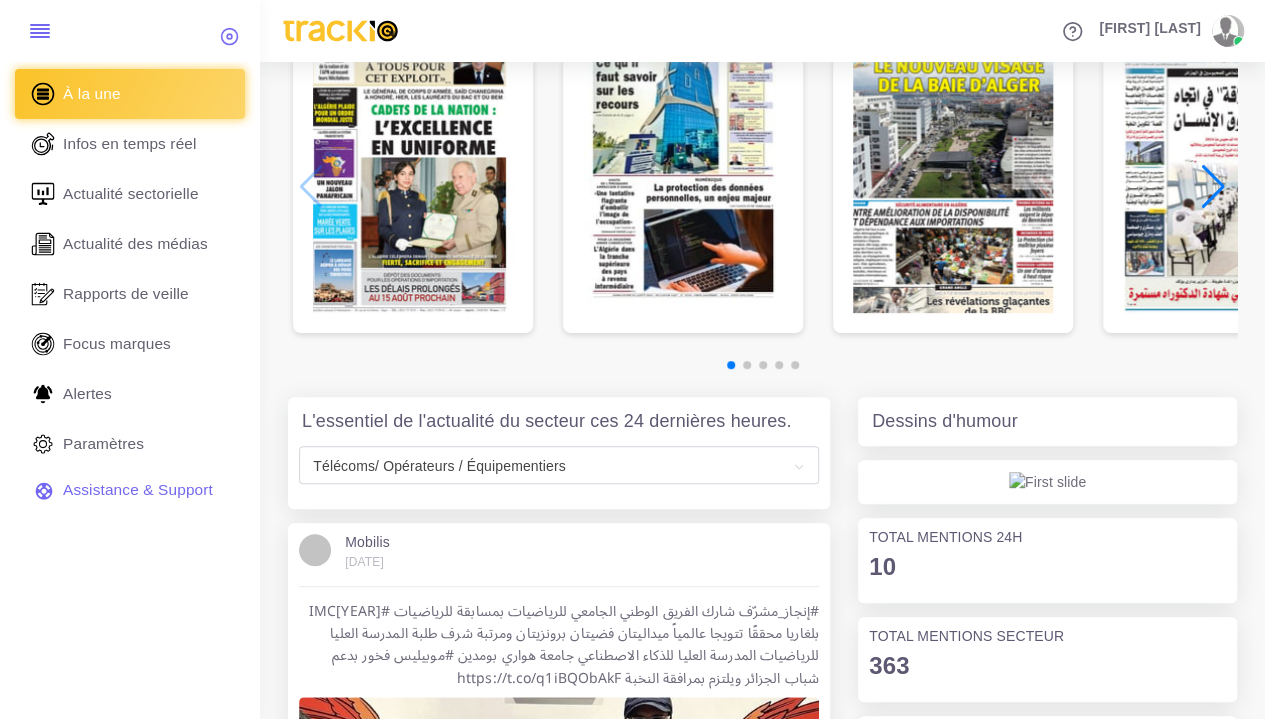 click on "L'essentiel de l'actualité du secteur ces 24 dernières heures." at bounding box center (546, 422) 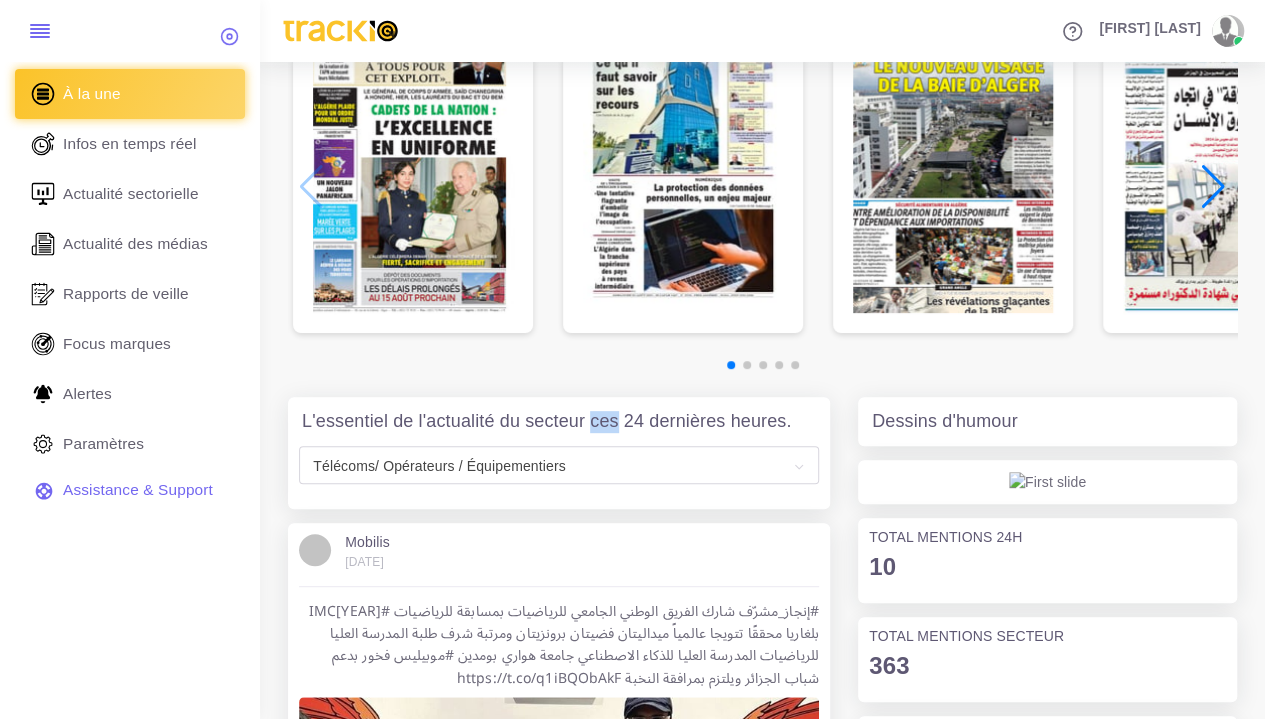 drag, startPoint x: 592, startPoint y: 421, endPoint x: 616, endPoint y: 425, distance: 24.33105 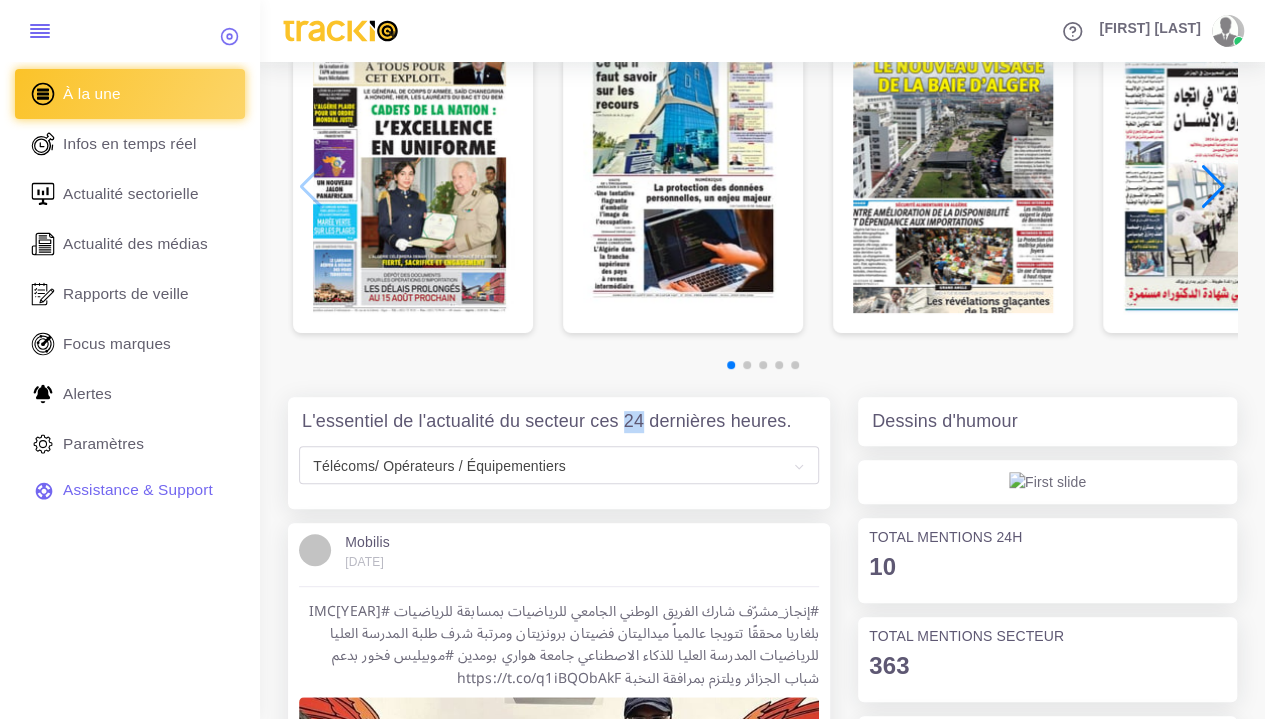 drag, startPoint x: 625, startPoint y: 419, endPoint x: 643, endPoint y: 419, distance: 18 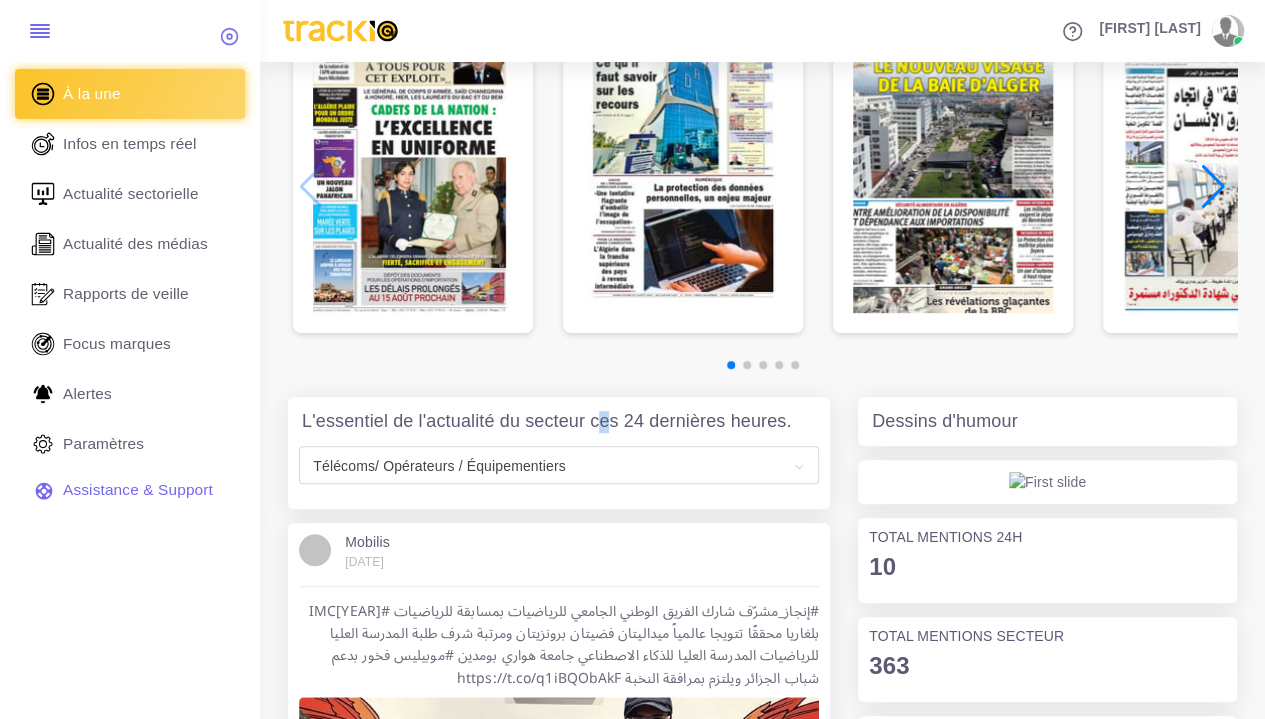 click on "L'essentiel de l'actualité du secteur ces 24 dernières heures." at bounding box center (546, 422) 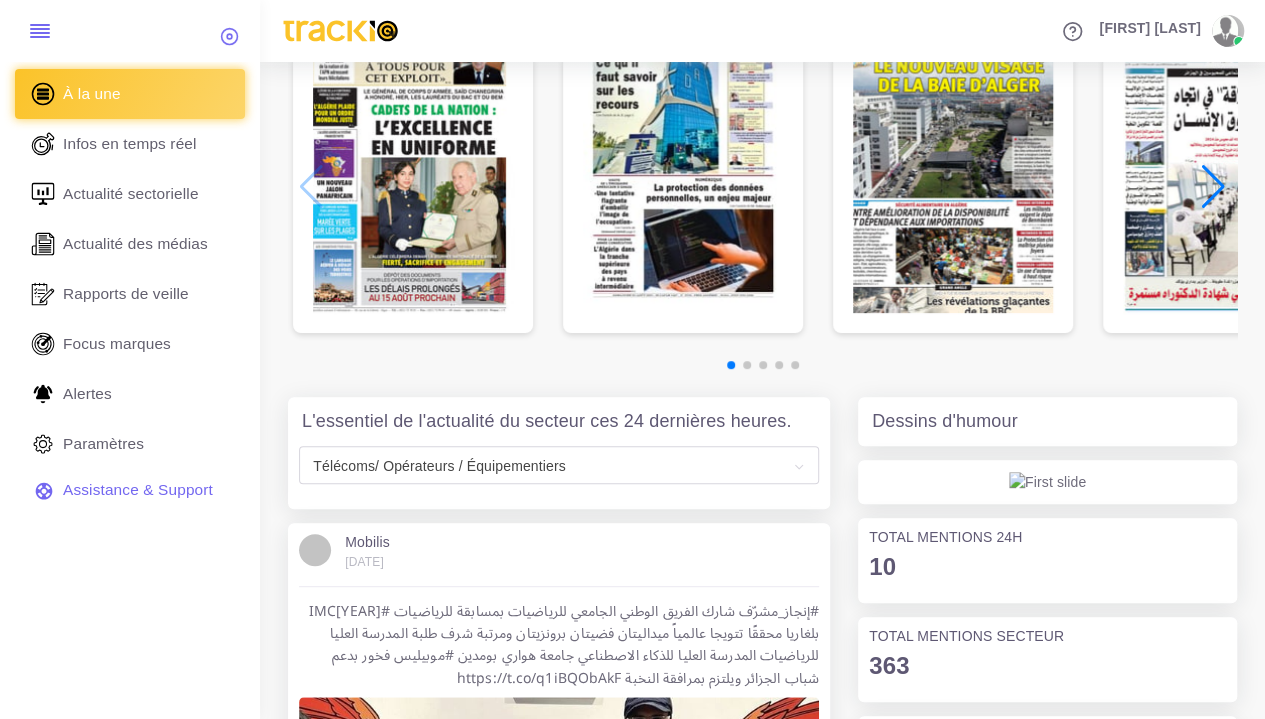 drag, startPoint x: 654, startPoint y: 393, endPoint x: 545, endPoint y: 406, distance: 109.77249 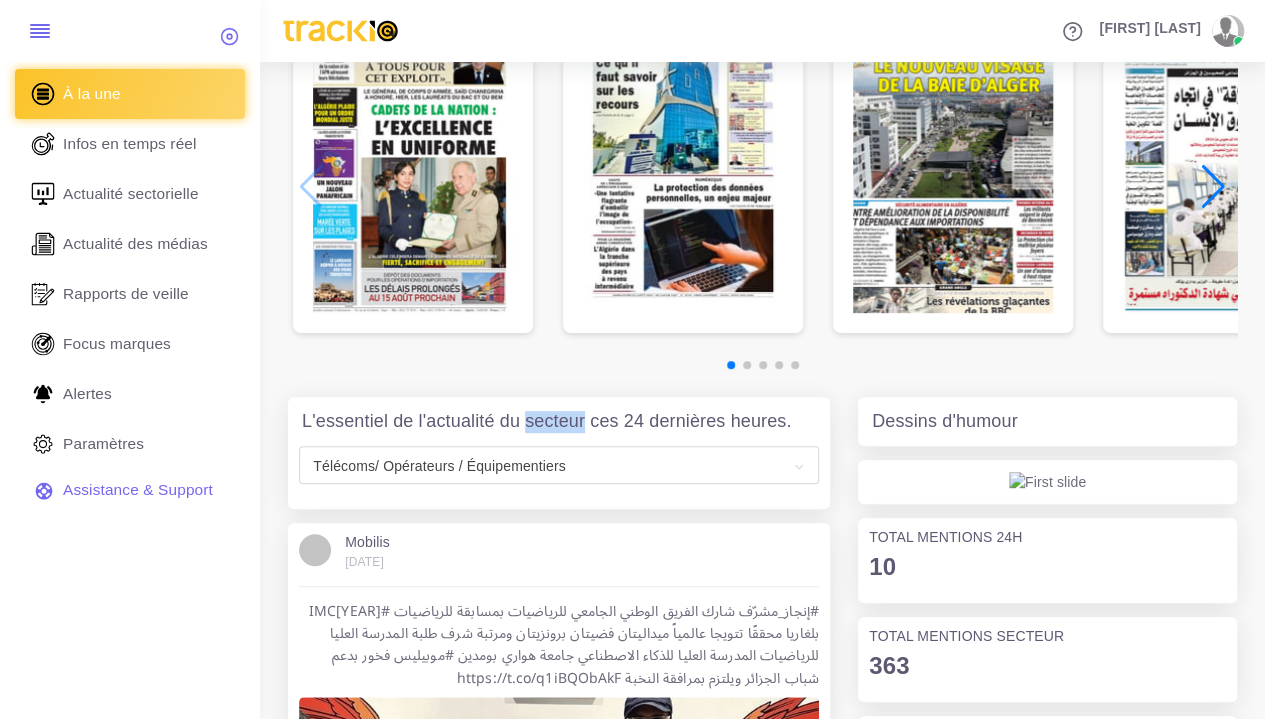 click on "L'essentiel de l'actualité du secteur ces 24 dernières heures." at bounding box center [546, 422] 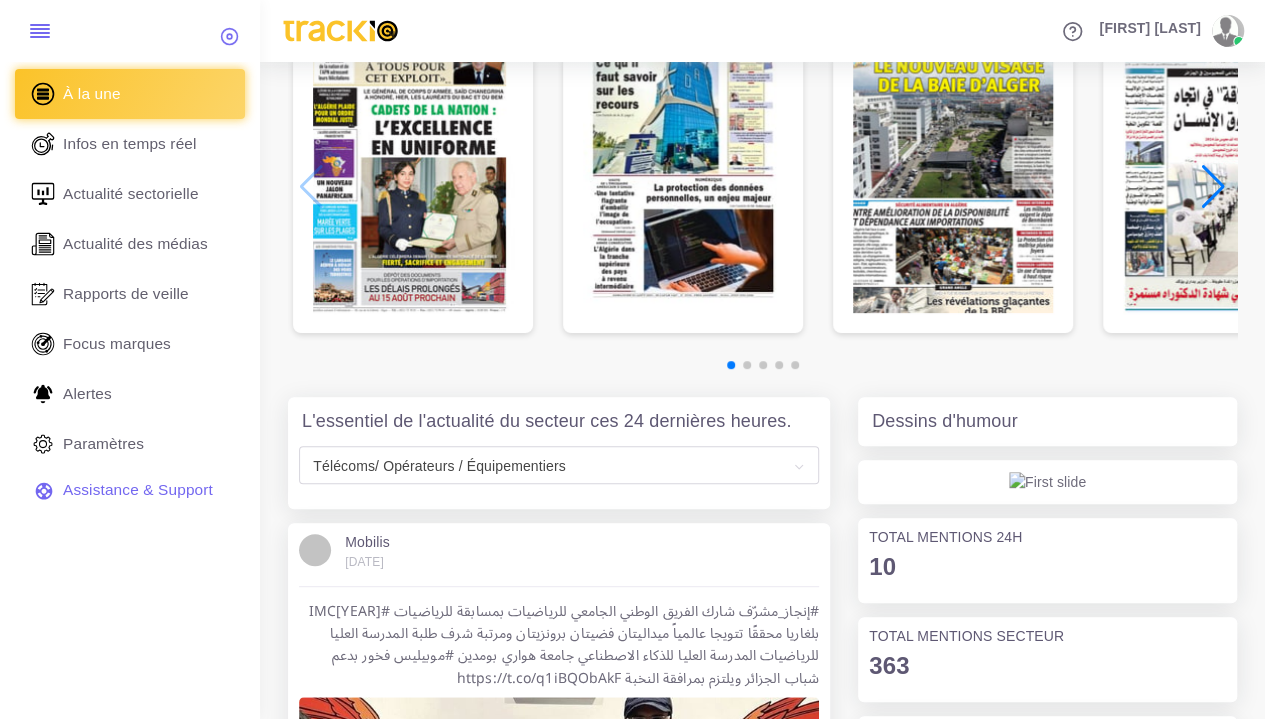 click on "L'essentiel de l'actualité du secteur ces 24 dernières heures." at bounding box center [546, 422] 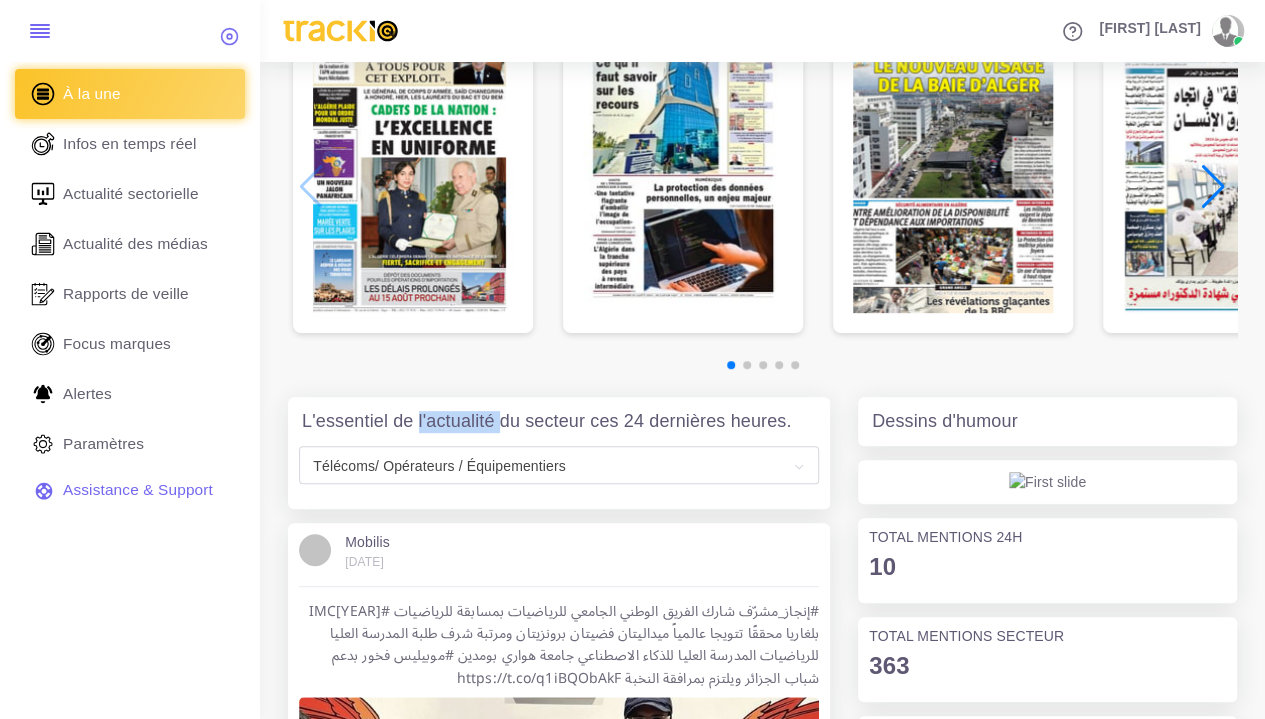 click on "L'essentiel de l'actualité du secteur ces 24 dernières heures." at bounding box center (546, 422) 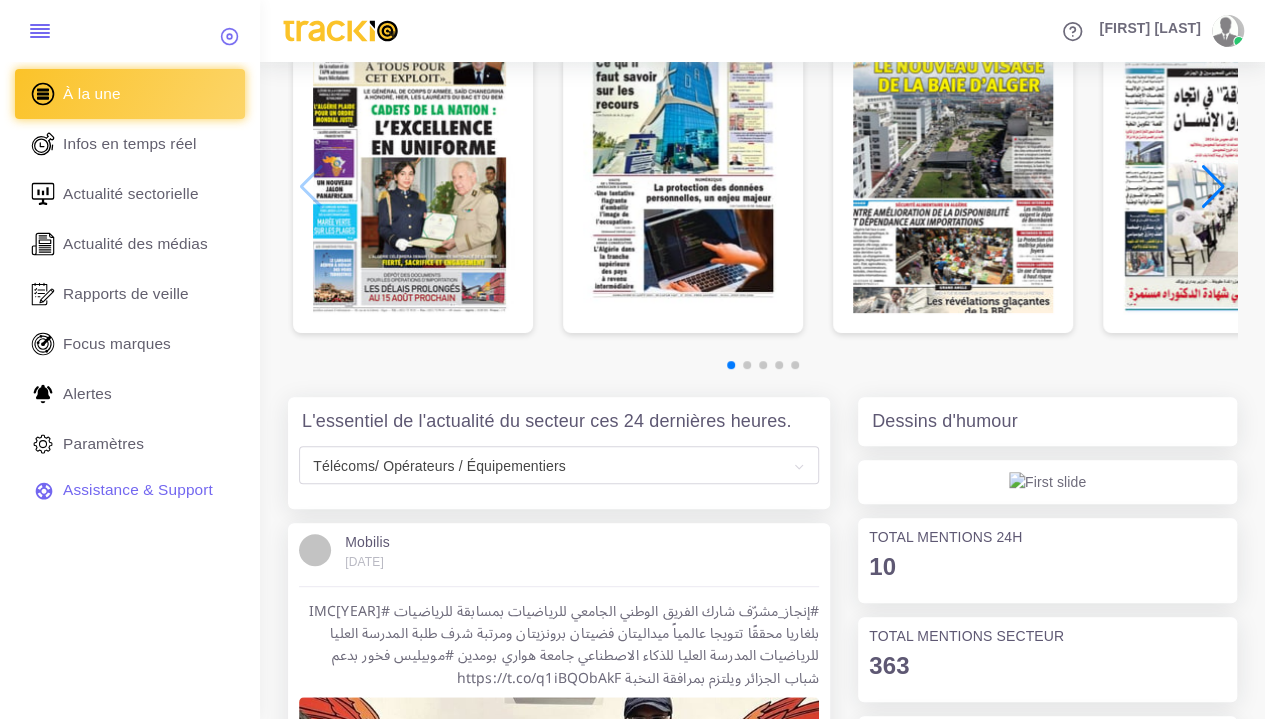 click on "L'essentiel de l'actualité du secteur ces 24 dernières heures." at bounding box center (546, 422) 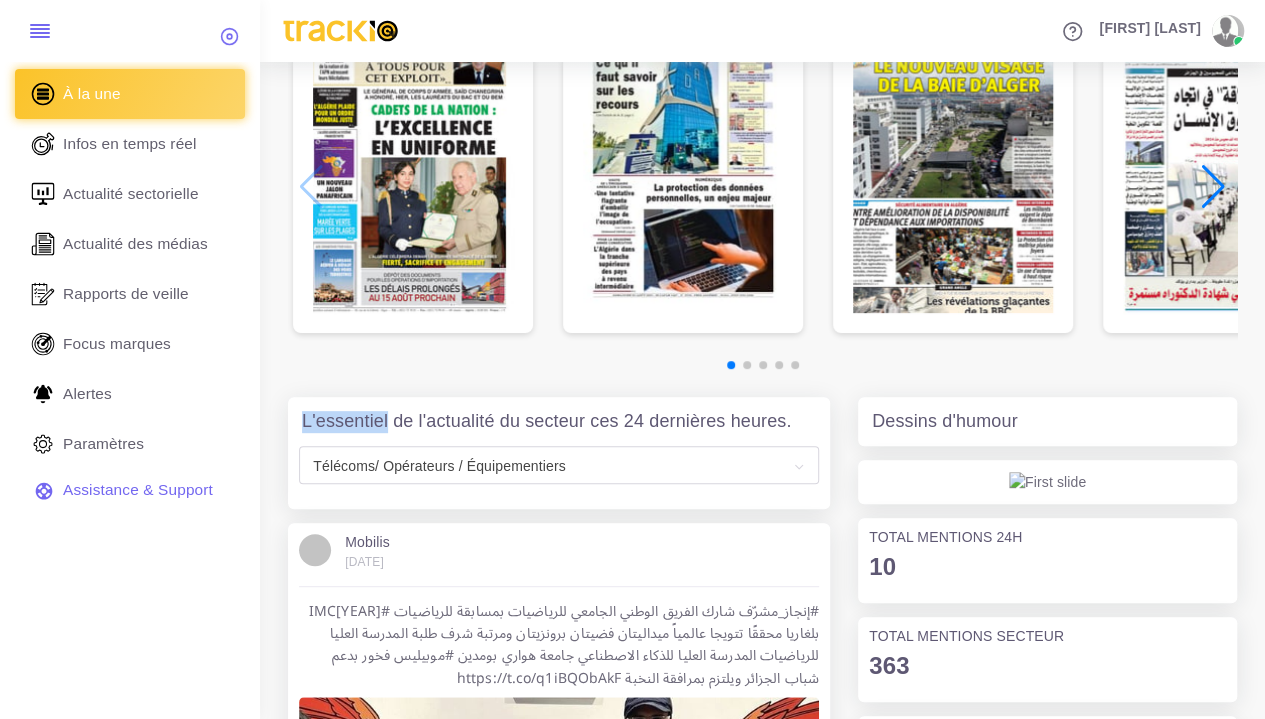 click on "L'essentiel de l'actualité du secteur ces 24 dernières heures." at bounding box center (546, 422) 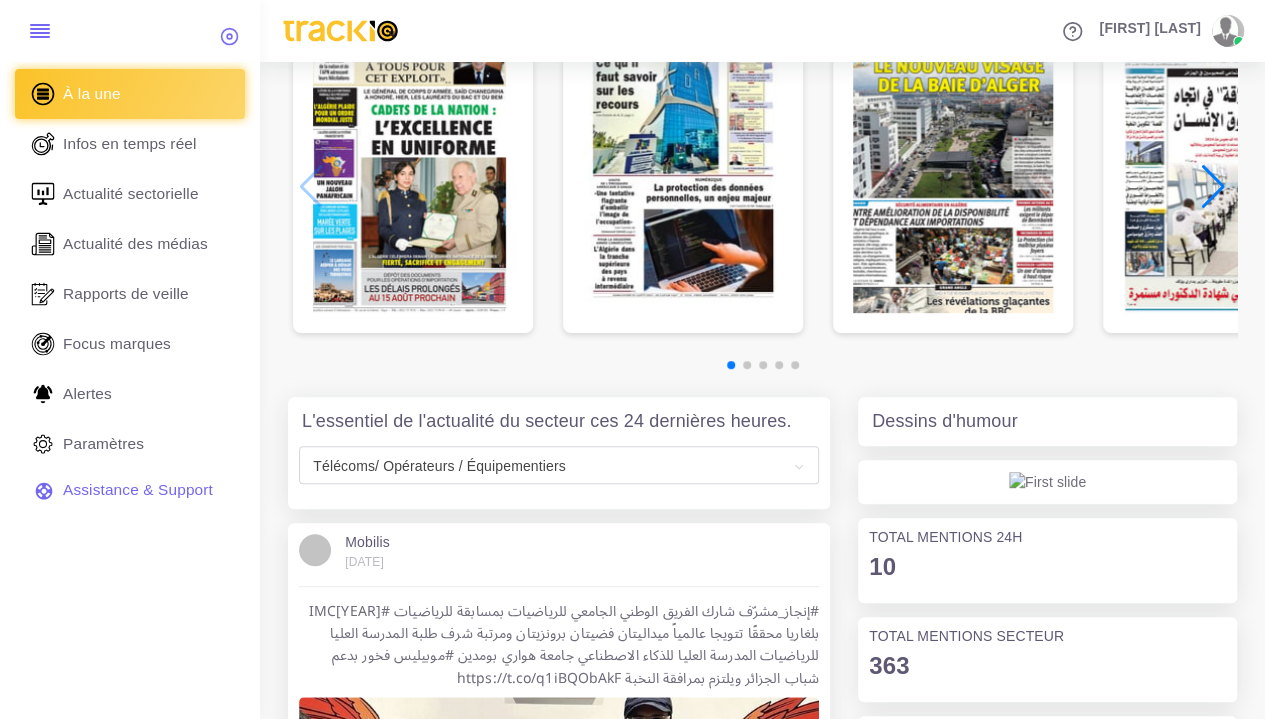 click on "L'essentiel de l'actualité du secteur ces 24 dernières heures." at bounding box center [546, 422] 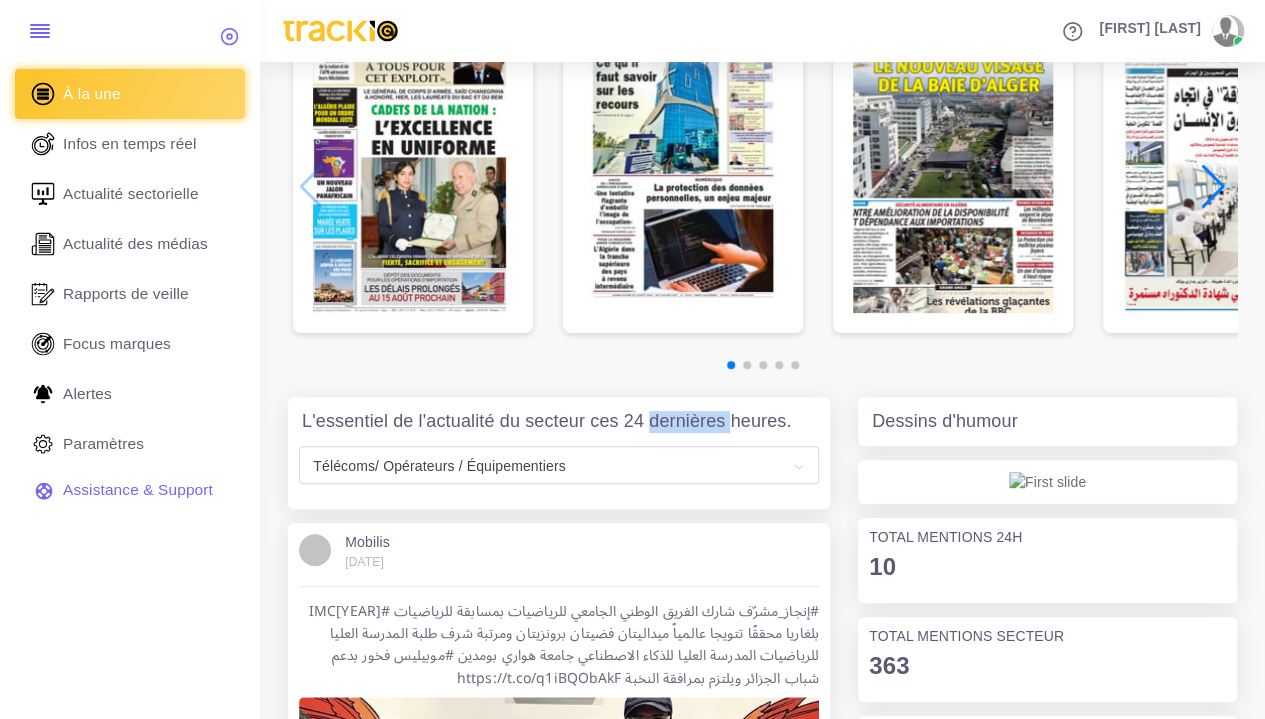 click on "L'essentiel de l'actualité du secteur ces 24 dernières heures." at bounding box center (546, 422) 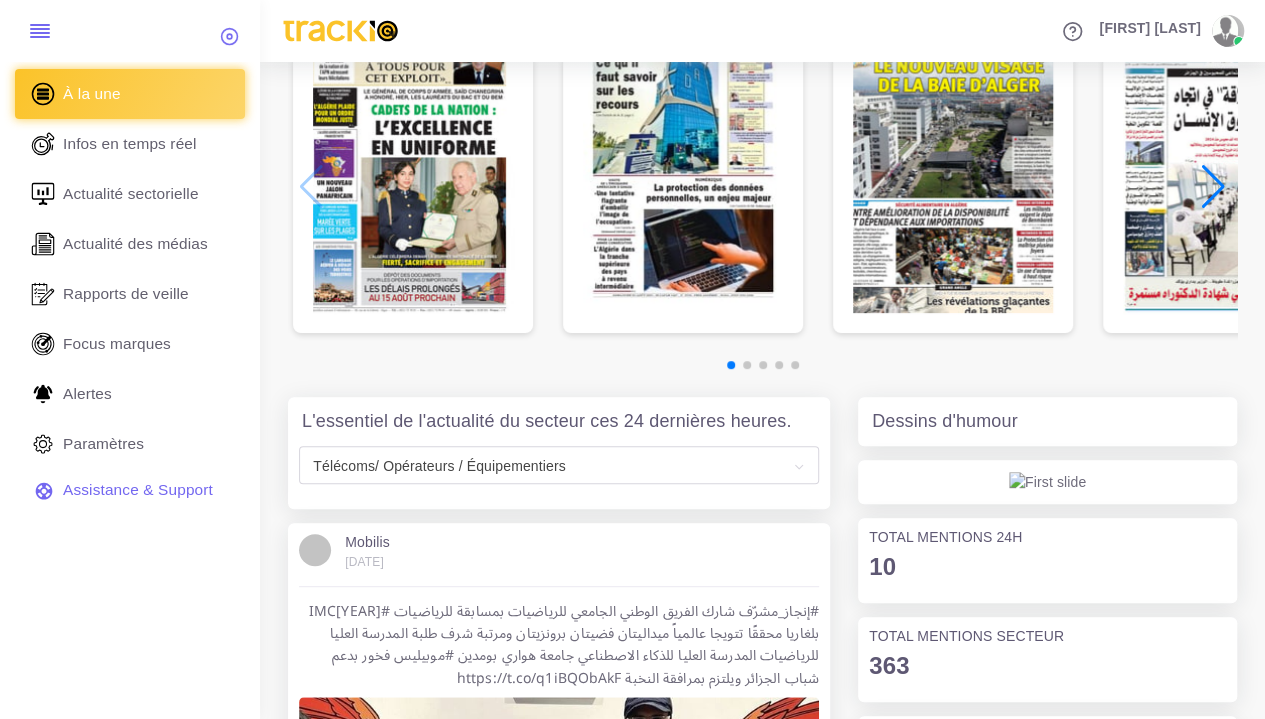 click on "L'essentiel de l'actualité du secteur ces 24 dernières heures." at bounding box center (546, 422) 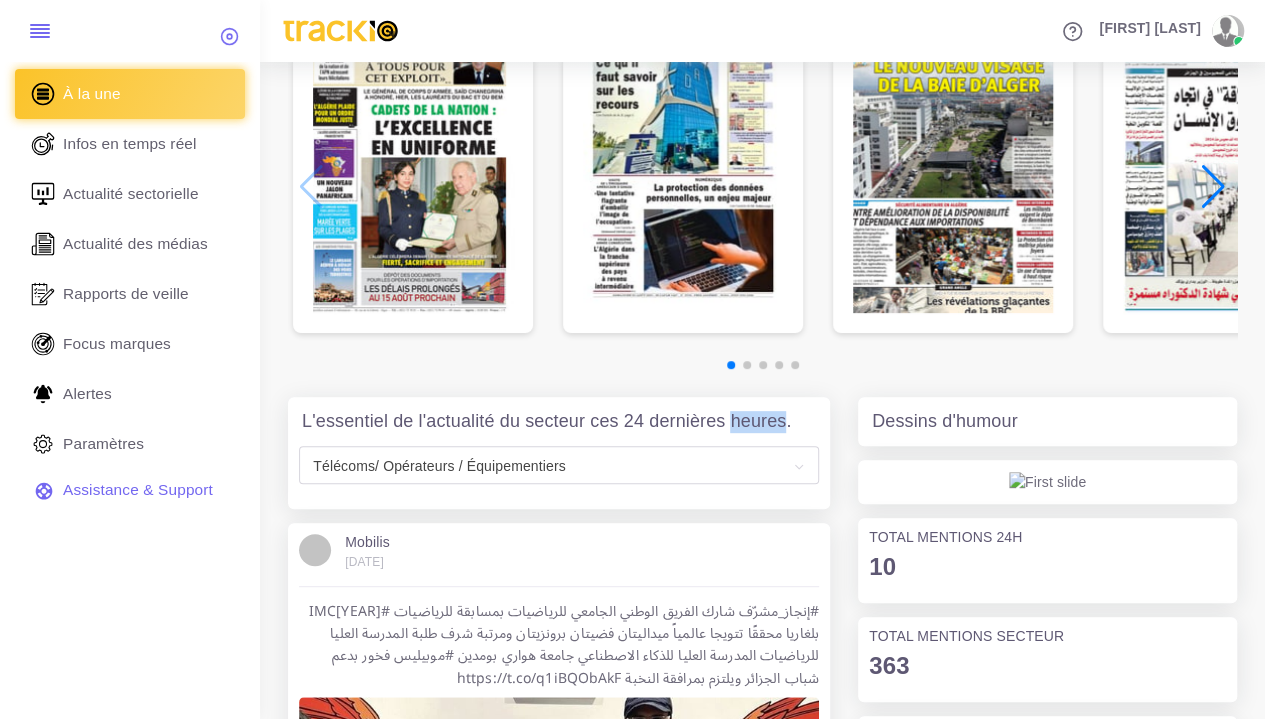 click on "L'essentiel de l'actualité du secteur ces 24 dernières heures." at bounding box center (546, 422) 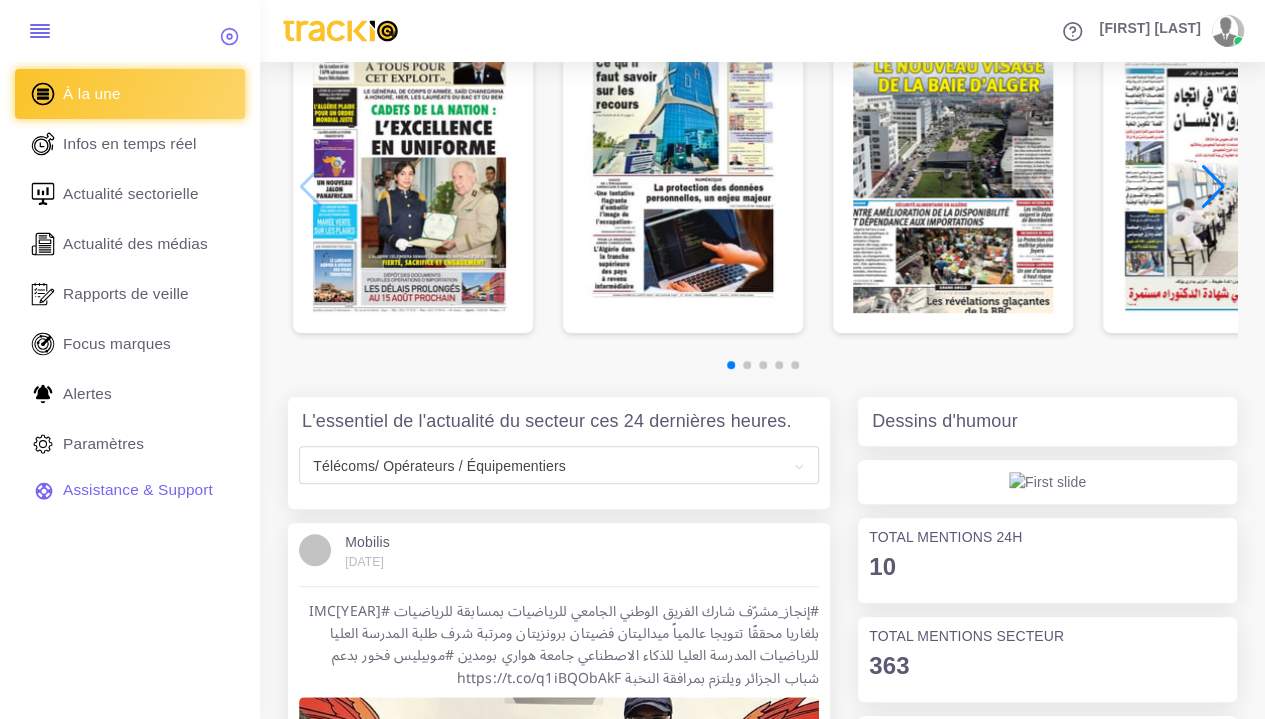 click on "L'essentiel de l'actualité du secteur ces 24 dernières heures." at bounding box center (546, 422) 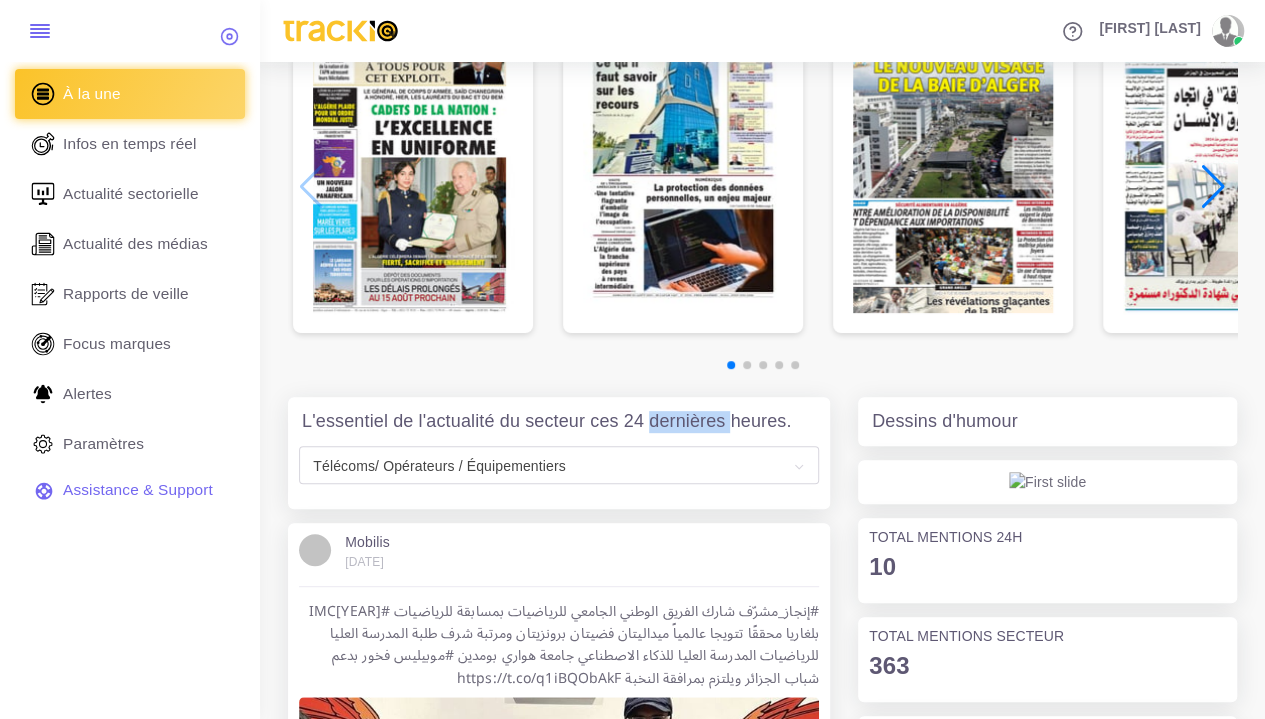 click on "L'essentiel de l'actualité du secteur ces 24 dernières heures." at bounding box center (546, 422) 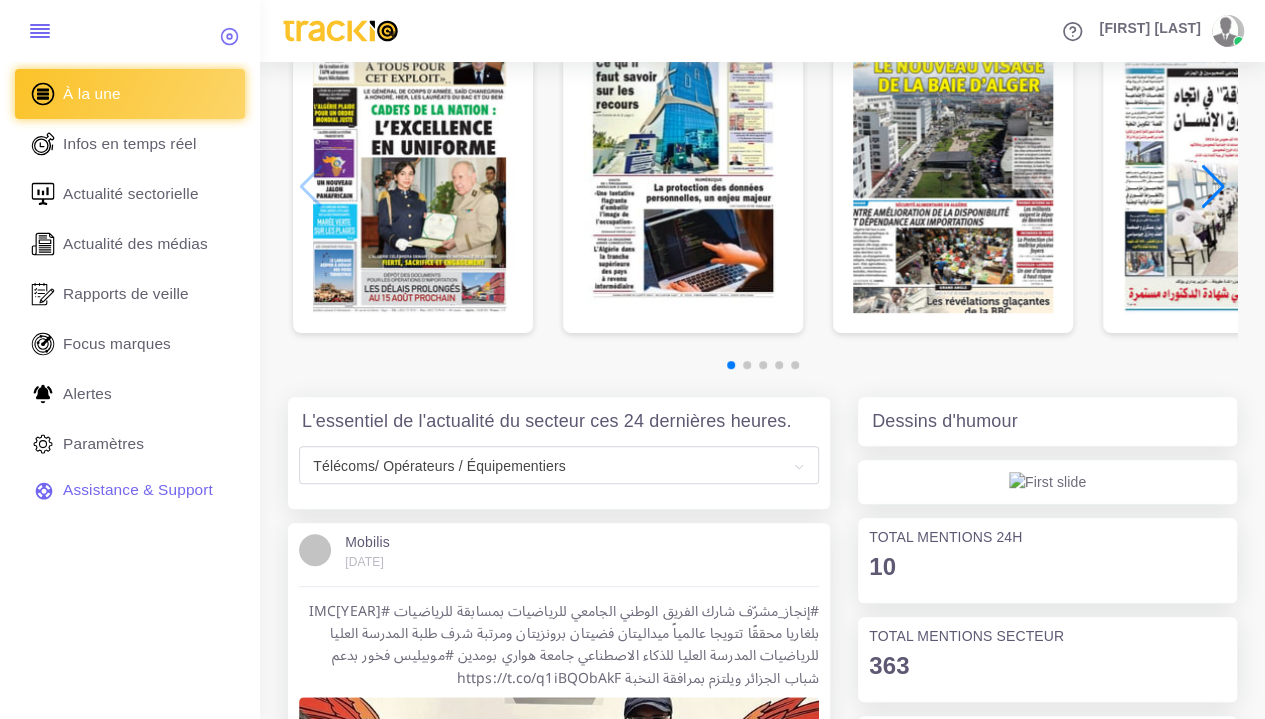 click on "L'essentiel de l'actualité du secteur ces 24 dernières heures." at bounding box center (546, 422) 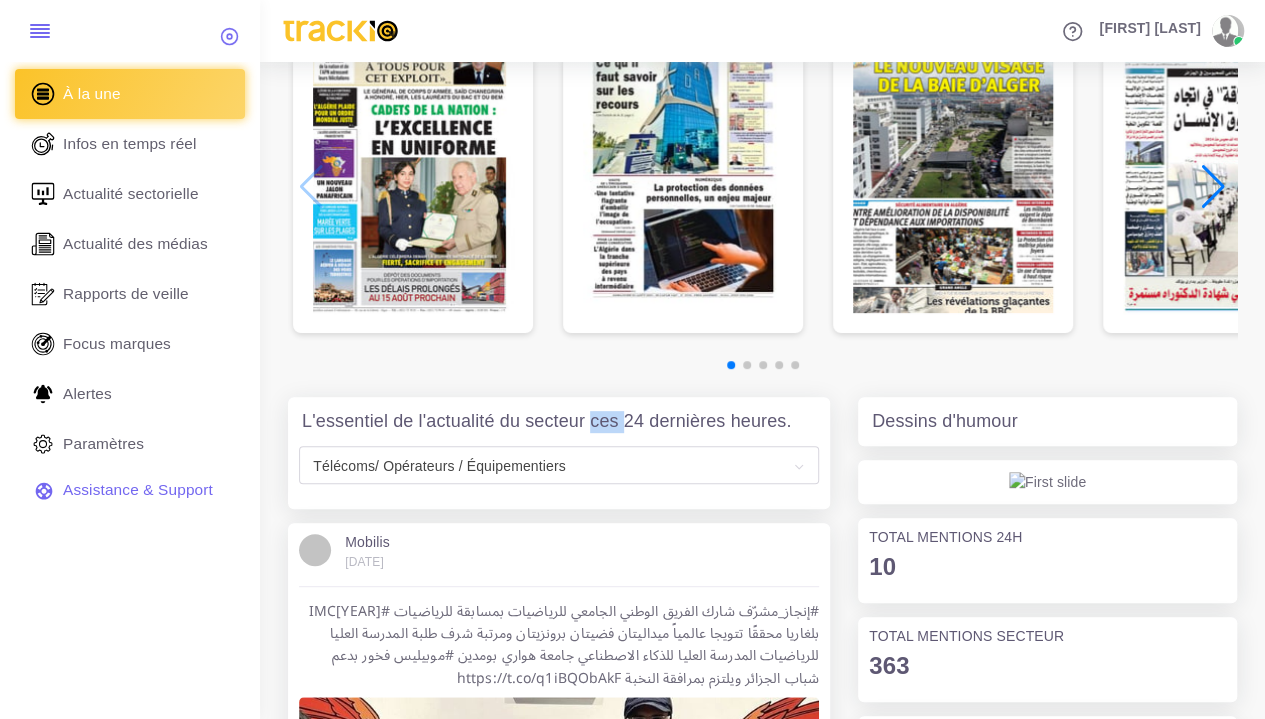 click on "L'essentiel de l'actualité du secteur ces 24 dernières heures." at bounding box center [546, 422] 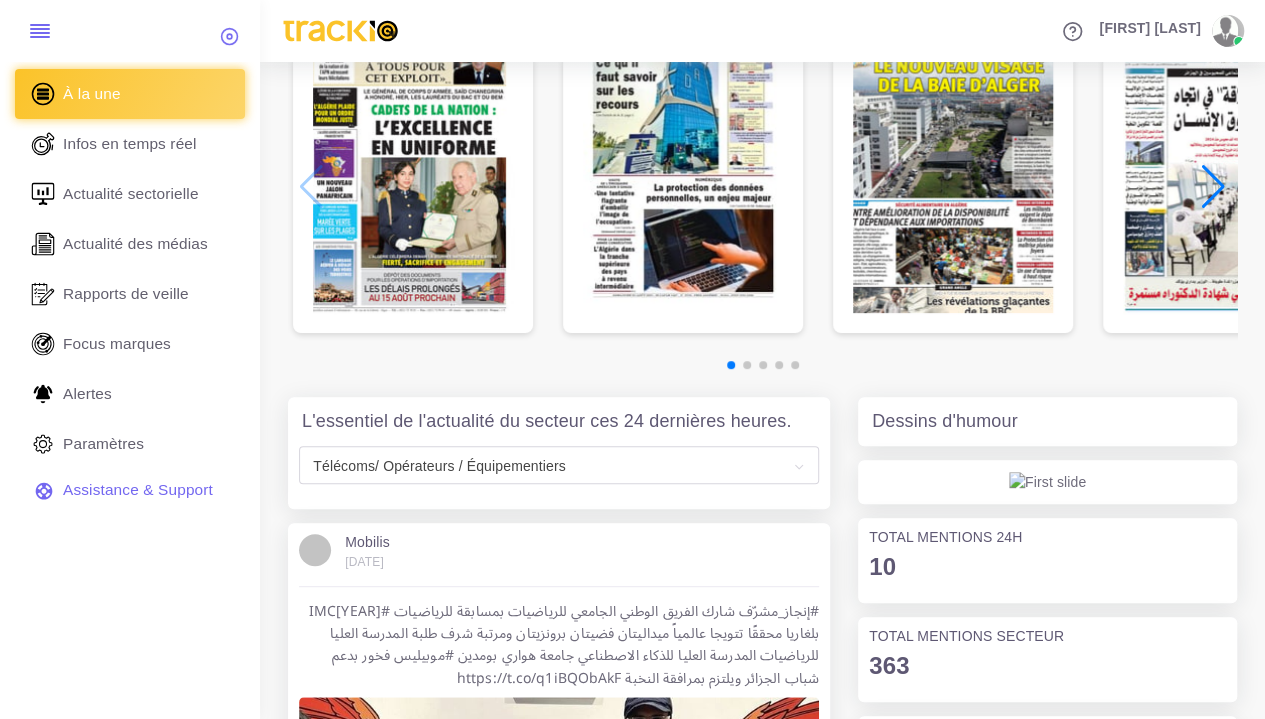 click on "L'essentiel de l'actualité du secteur ces 24 dernières heures." at bounding box center [546, 422] 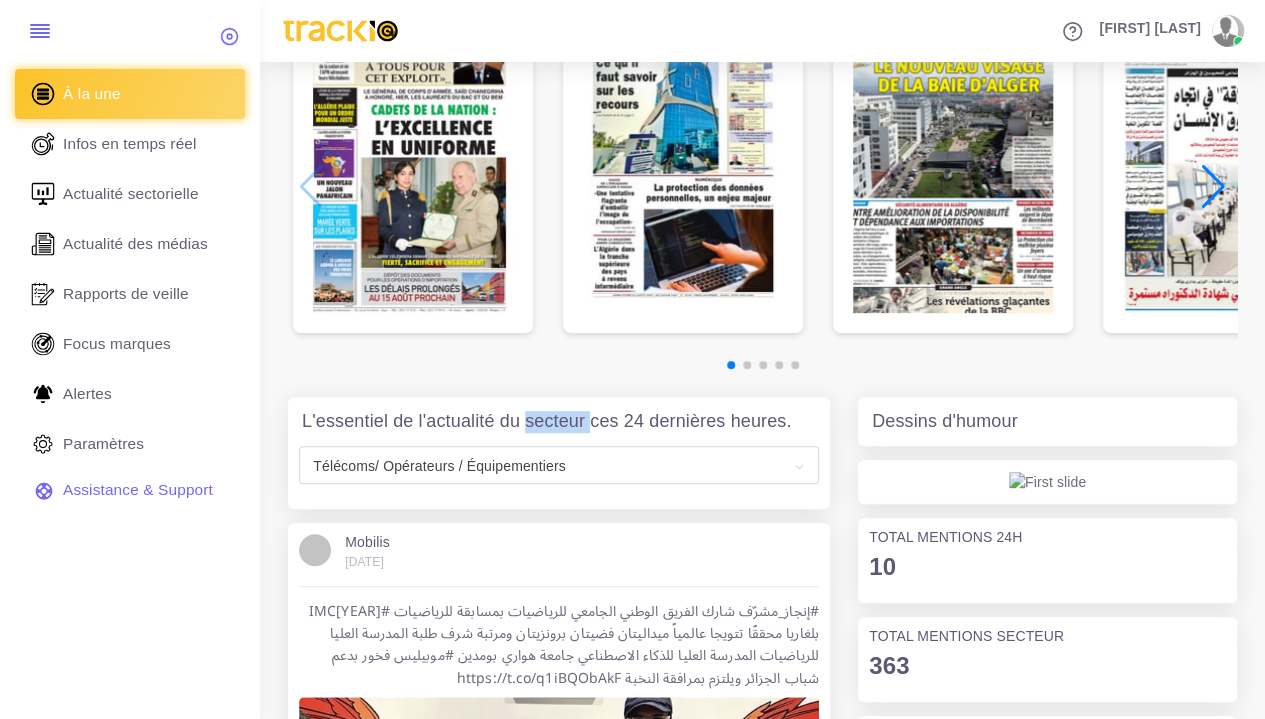 click on "L'essentiel de l'actualité du secteur ces 24 dernières heures." at bounding box center (546, 422) 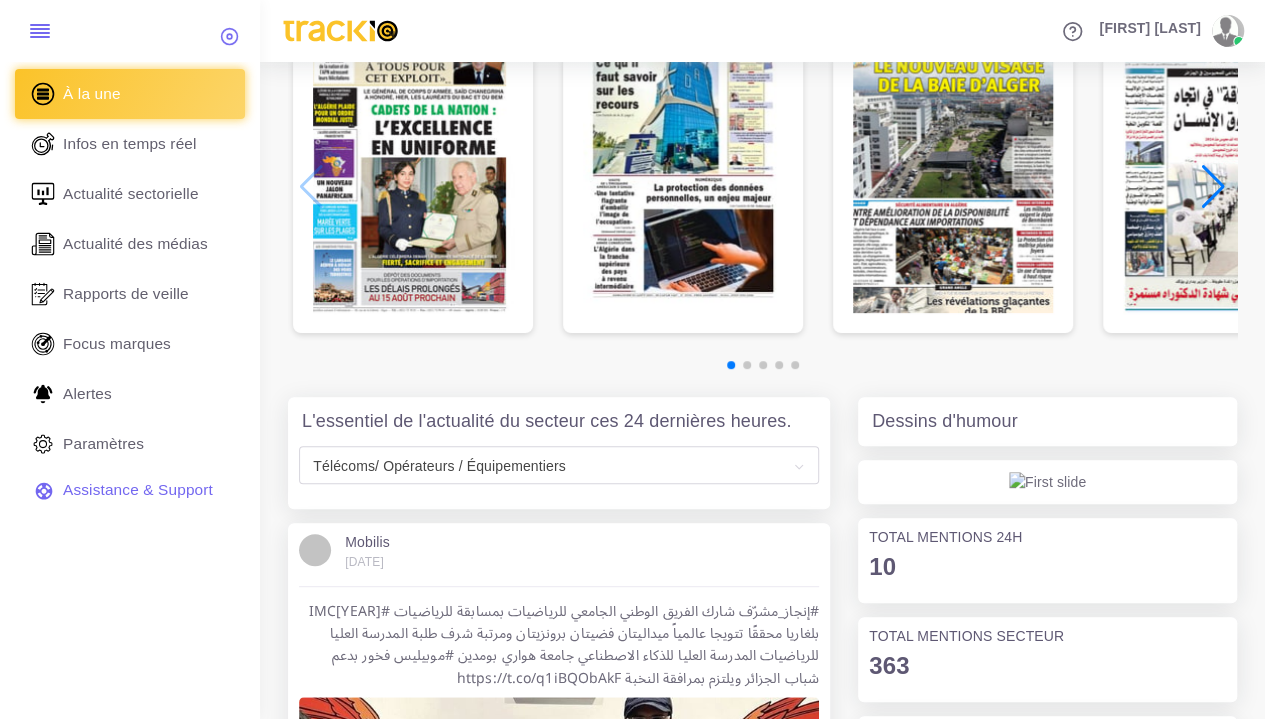 click on "L'essentiel de l'actualité du secteur ces 24 dernières heures." at bounding box center [546, 422] 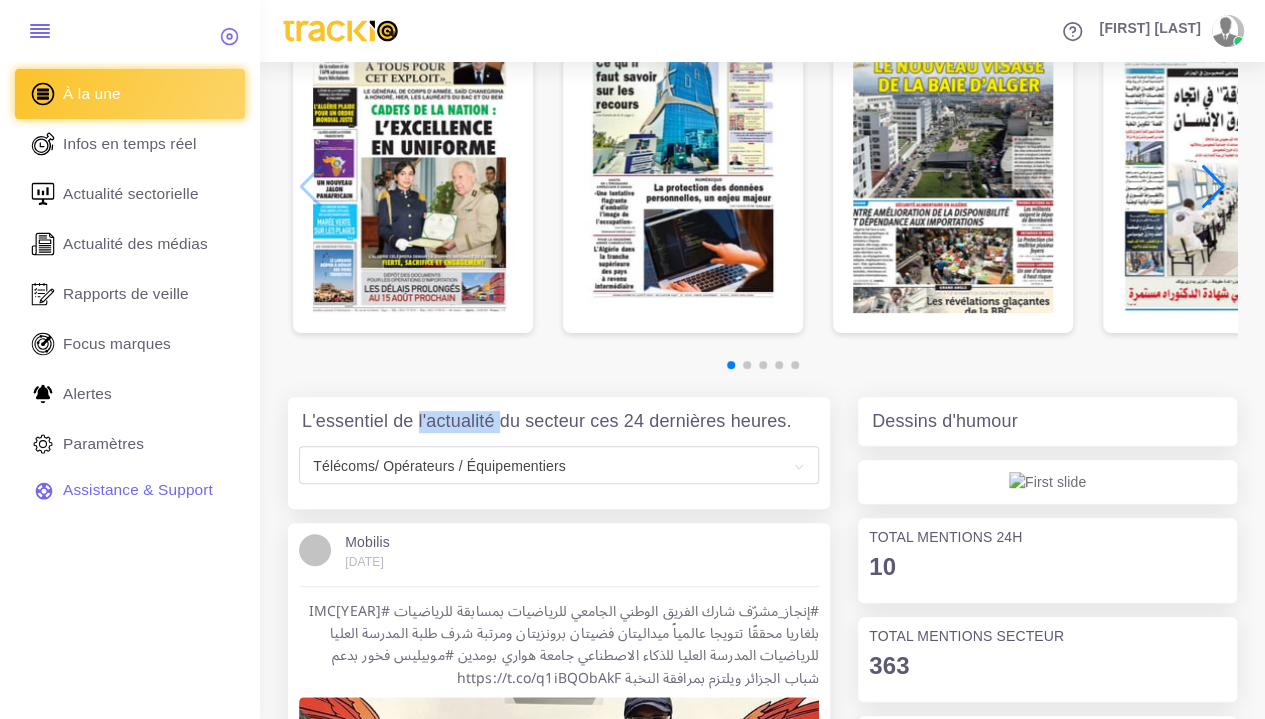 click on "L'essentiel de l'actualité du secteur ces 24 dernières heures." at bounding box center (546, 422) 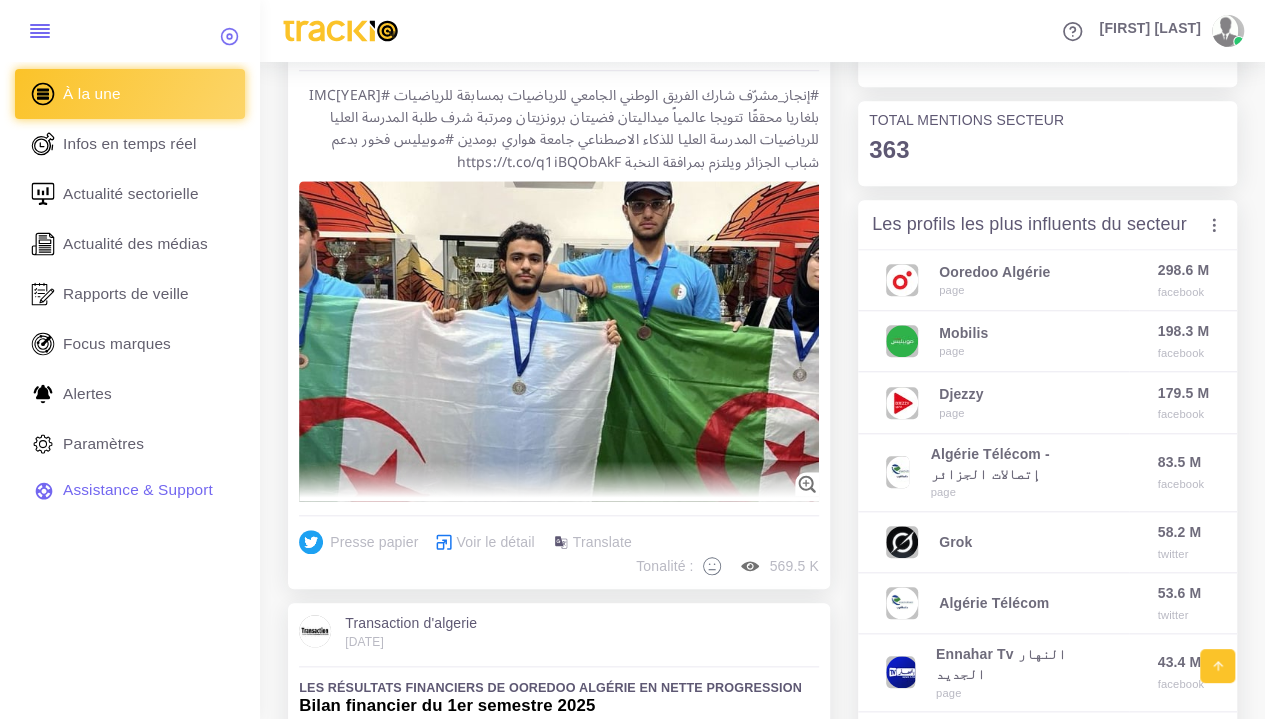 scroll, scrollTop: 700, scrollLeft: 0, axis: vertical 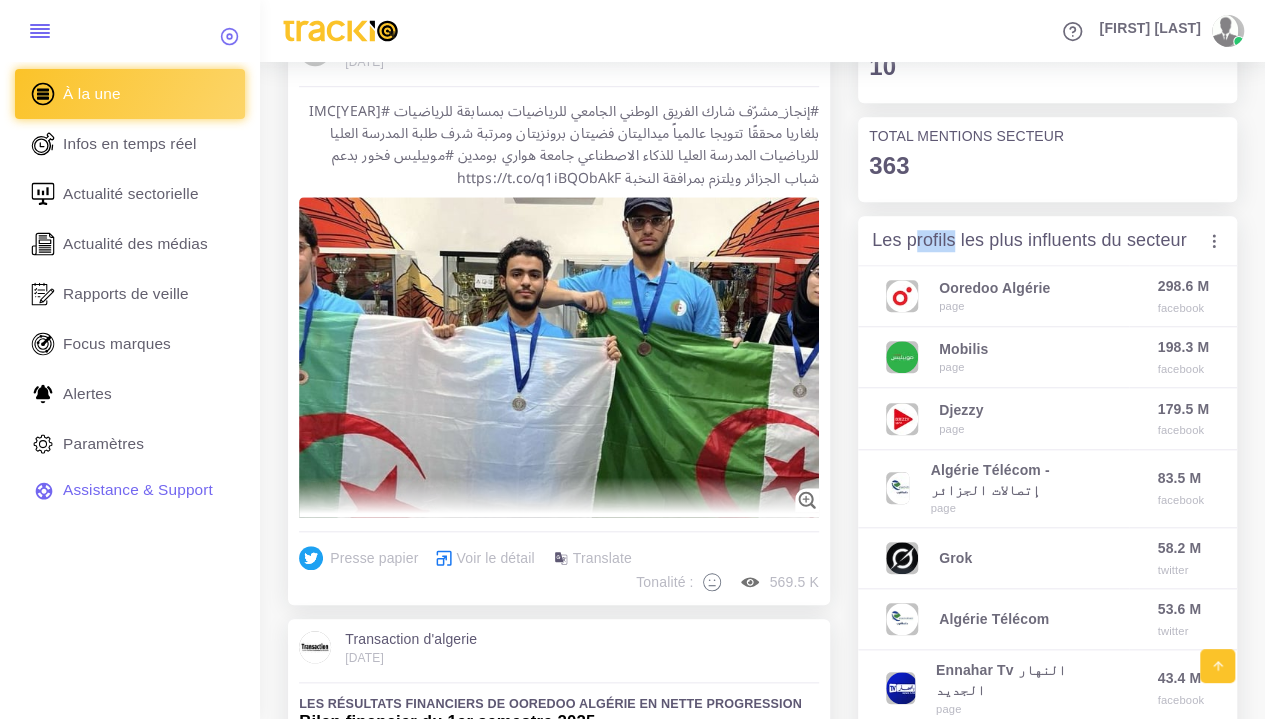 drag, startPoint x: 912, startPoint y: 243, endPoint x: 954, endPoint y: 243, distance: 42 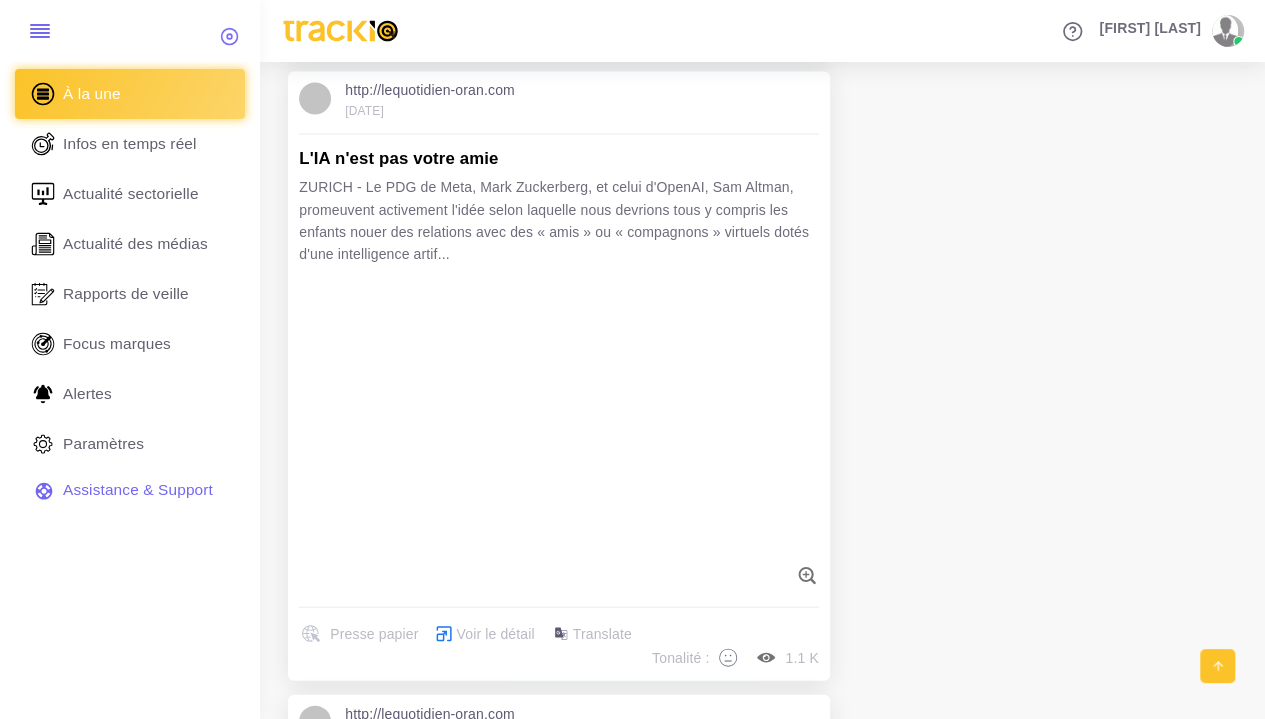 scroll, scrollTop: 1800, scrollLeft: 0, axis: vertical 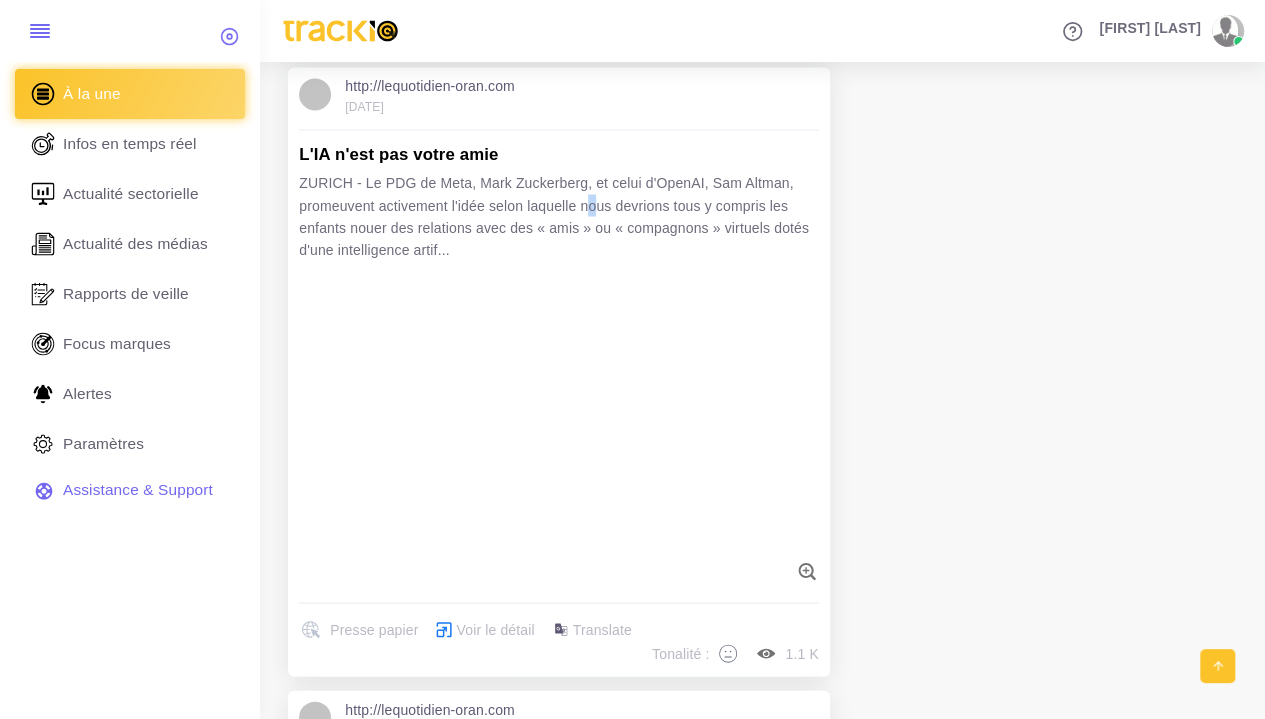 click on "ZURICH - Le PDG de Meta, Mark Zuckerberg, et celui d'OpenAI, Sam Altman, promeuvent activement l'idée selon laquelle nous devrions tous  y compris les enfants  nouer des relations avec des « amis » ou « compagnons » virtuels dotés d'une intelligence artif..." at bounding box center [559, 216] 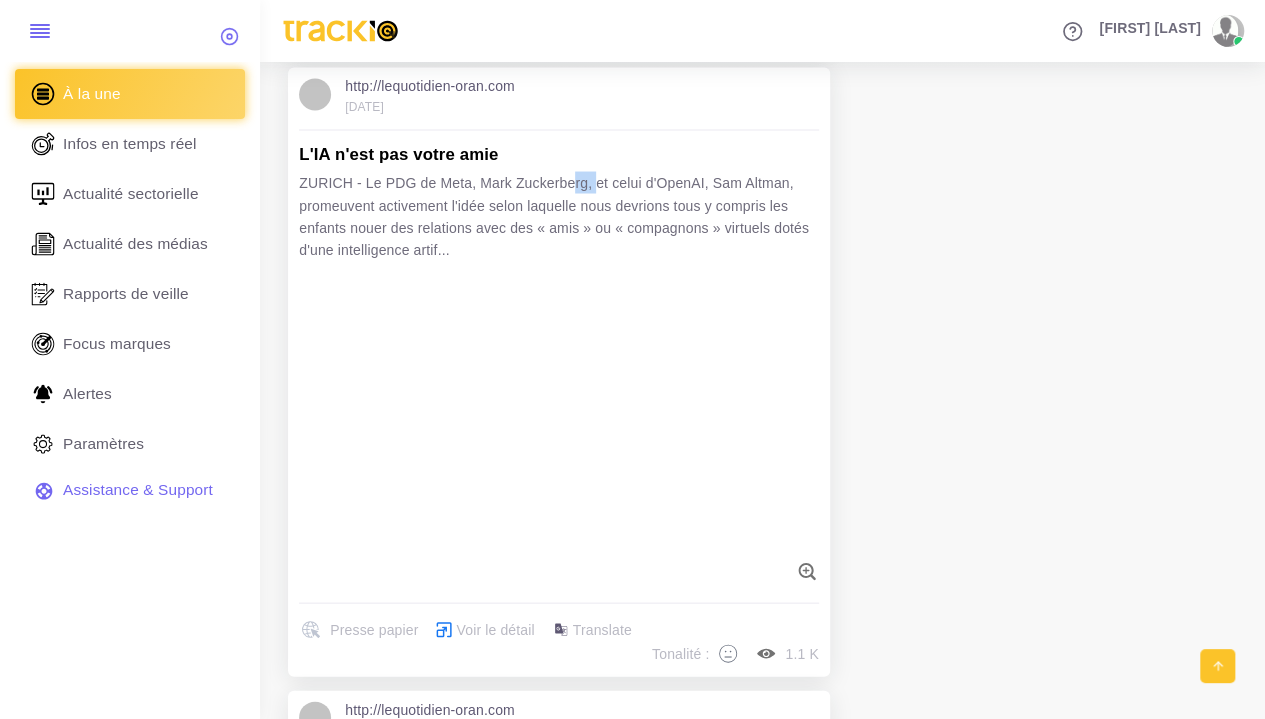 drag, startPoint x: 510, startPoint y: 177, endPoint x: 483, endPoint y: 177, distance: 27 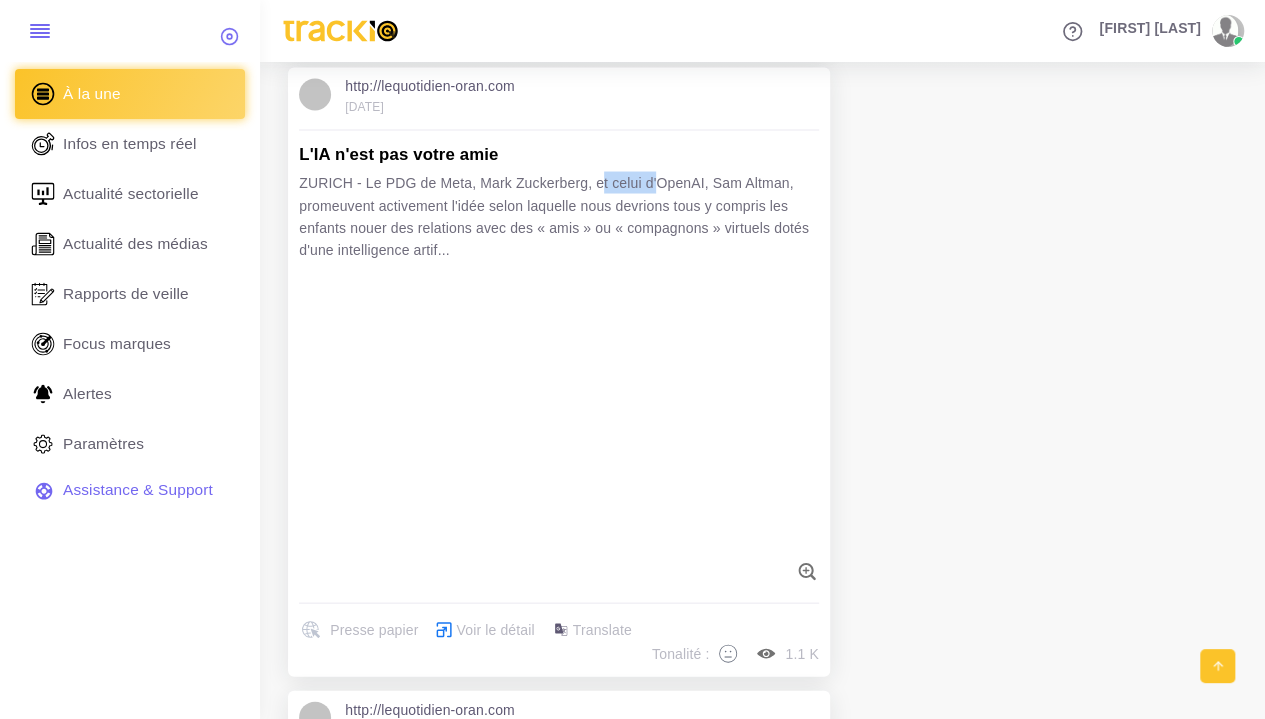 drag, startPoint x: 519, startPoint y: 176, endPoint x: 588, endPoint y: 174, distance: 69.02898 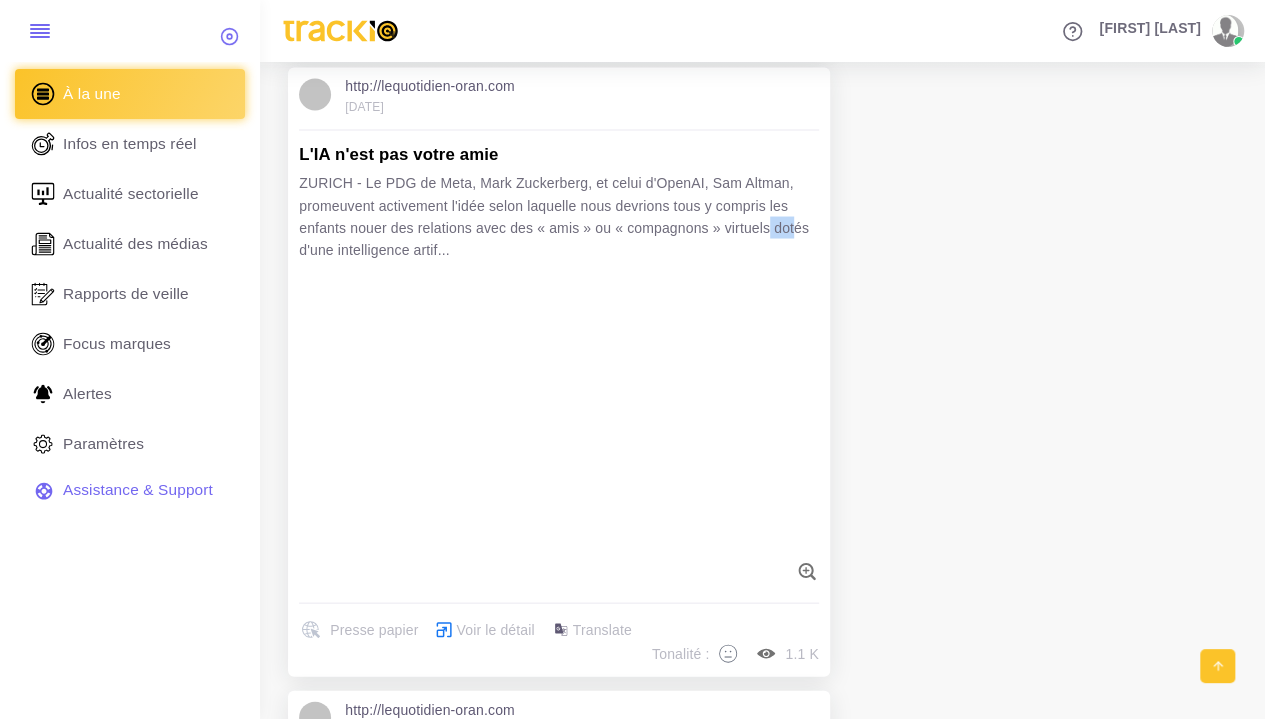 drag, startPoint x: 717, startPoint y: 227, endPoint x: 700, endPoint y: 229, distance: 17.117243 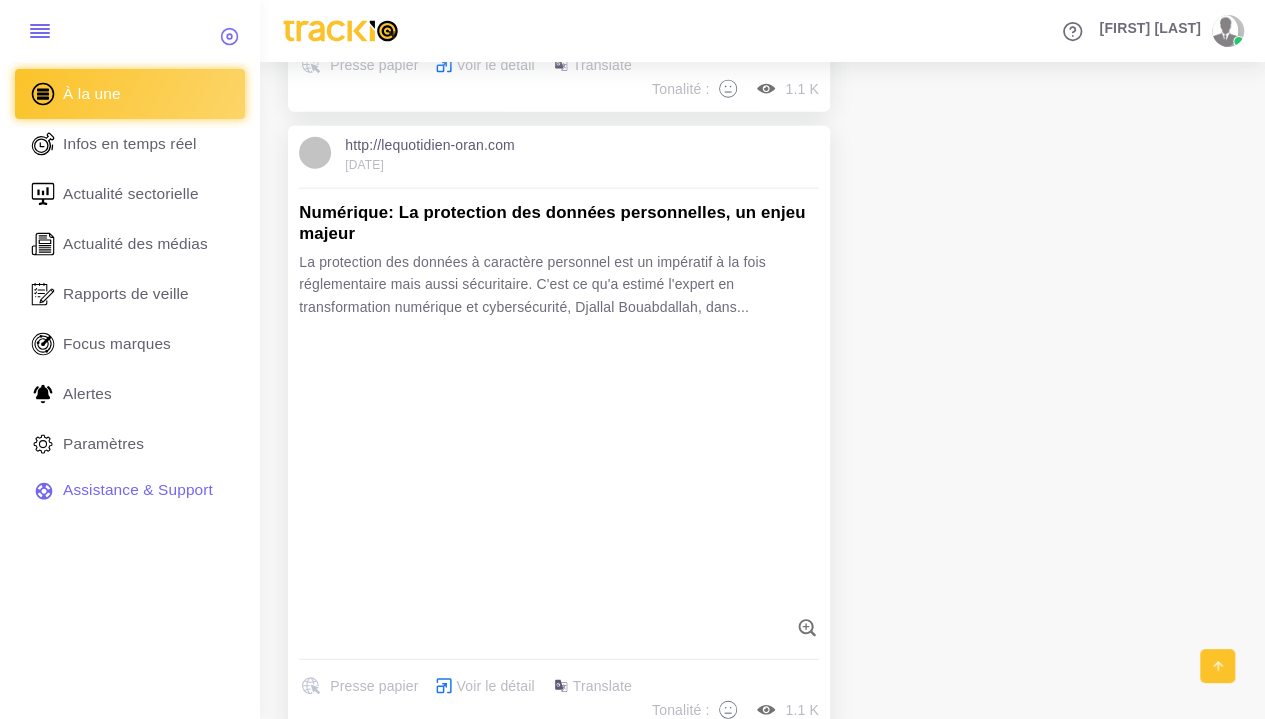 scroll, scrollTop: 2400, scrollLeft: 0, axis: vertical 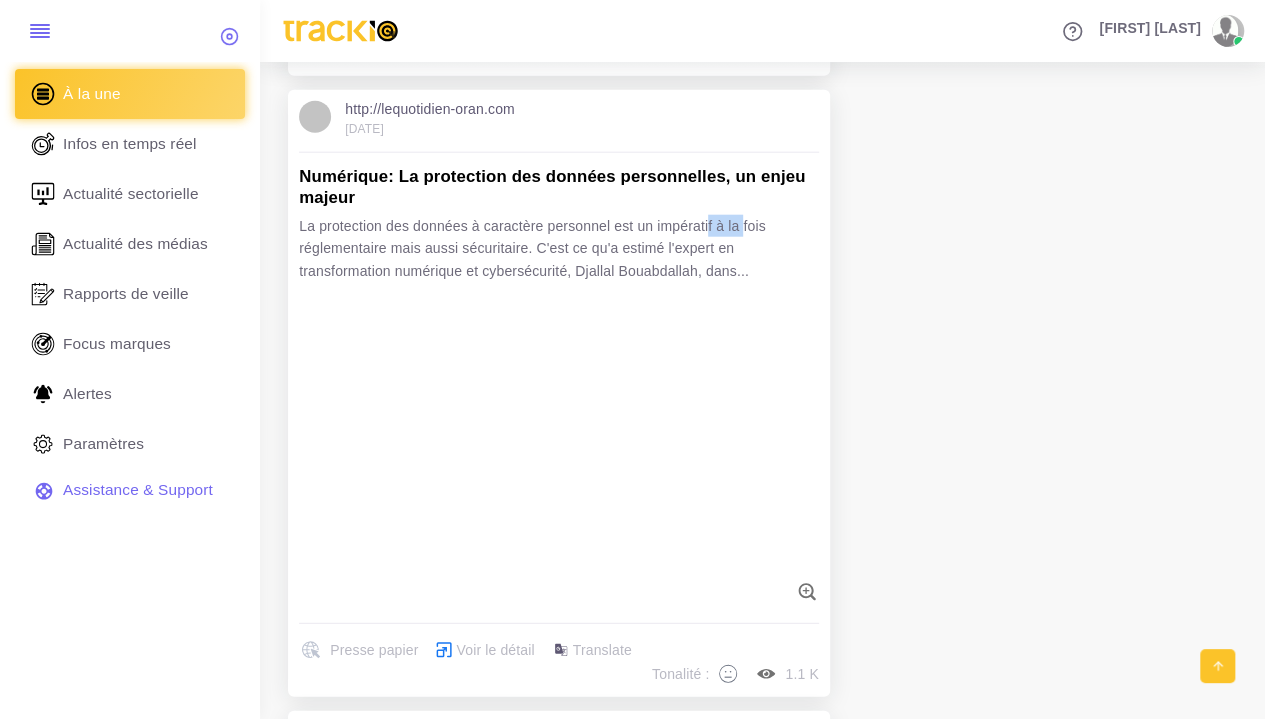 drag, startPoint x: 676, startPoint y: 219, endPoint x: 630, endPoint y: 213, distance: 46.389652 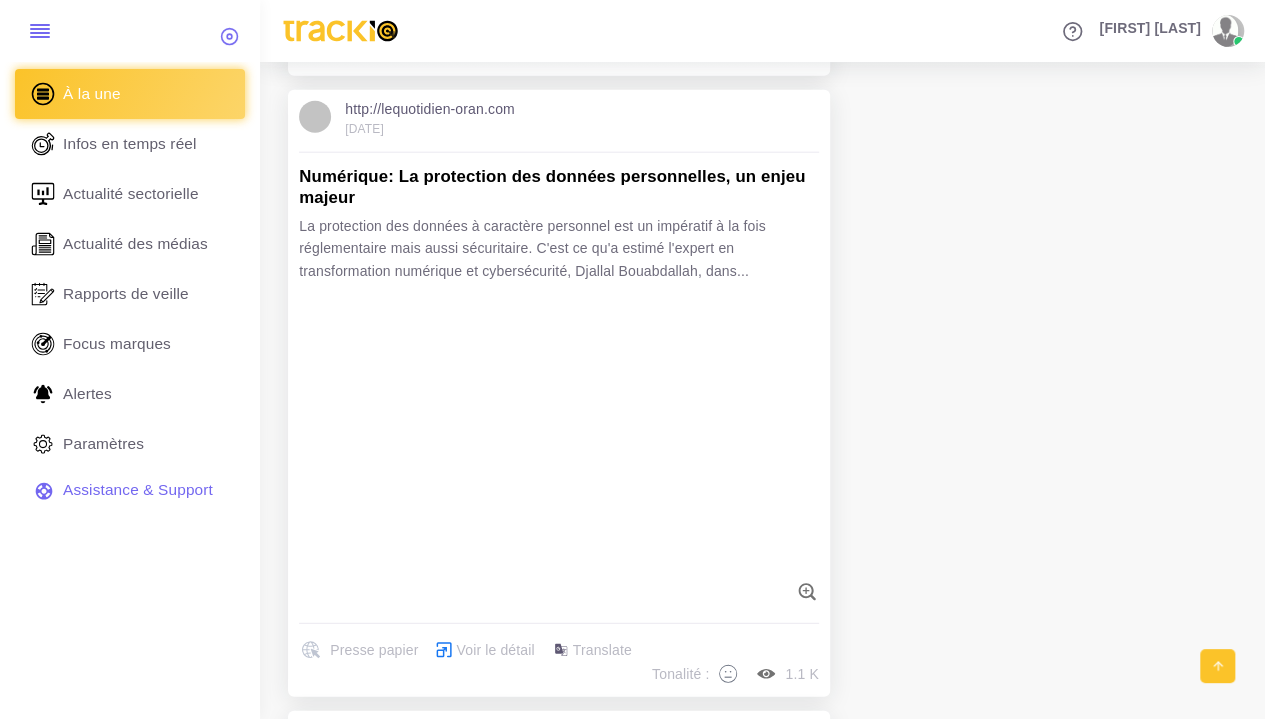 click on "La protection des données à caractère personnel est un impératif à la fois réglementaire mais aussi sécuritaire. C'est ce qu'a estimé l'expert en transformation numérique et cybersécurité, Djallal Bouabdallah, dans..." at bounding box center (559, 248) 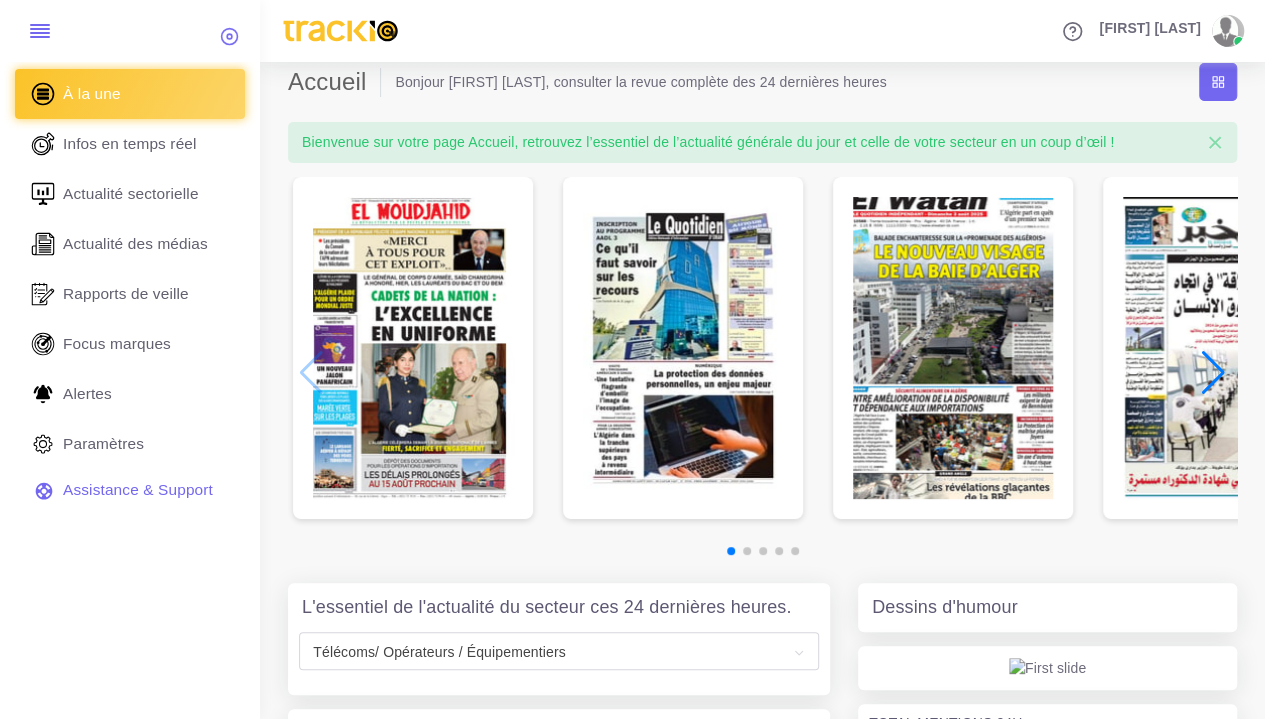 scroll, scrollTop: 2, scrollLeft: 0, axis: vertical 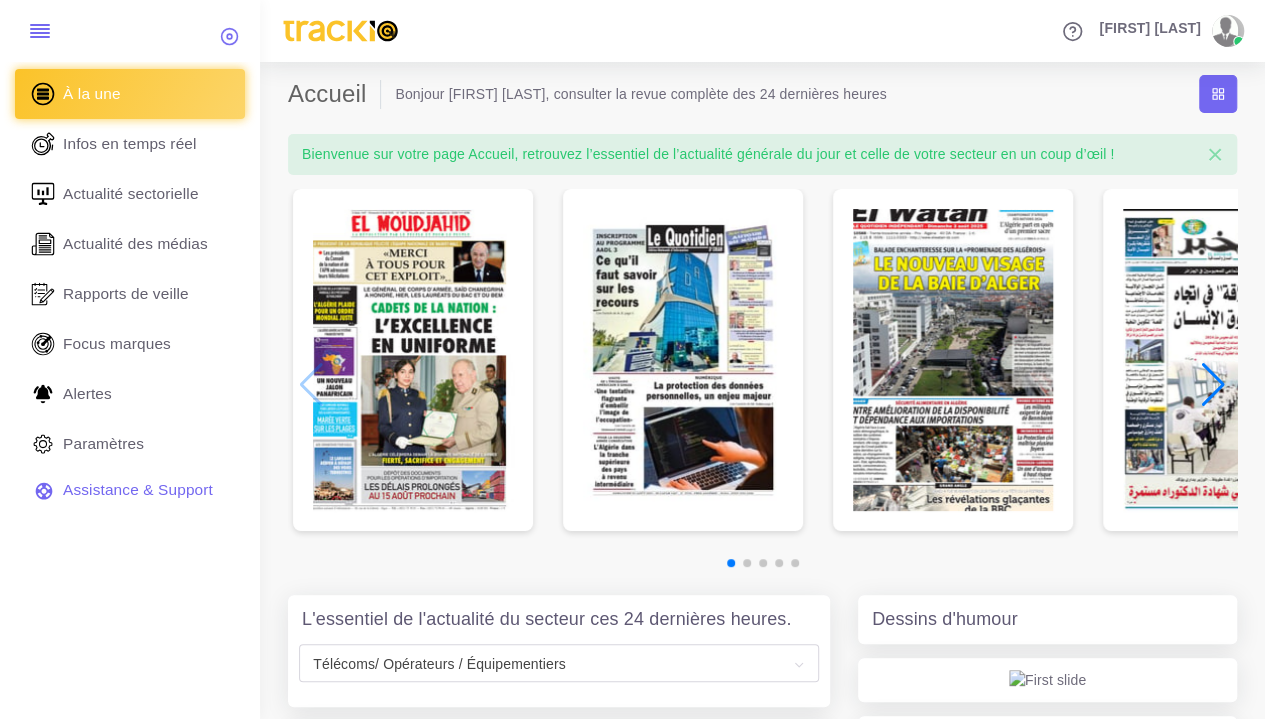 click at bounding box center (762, 562) 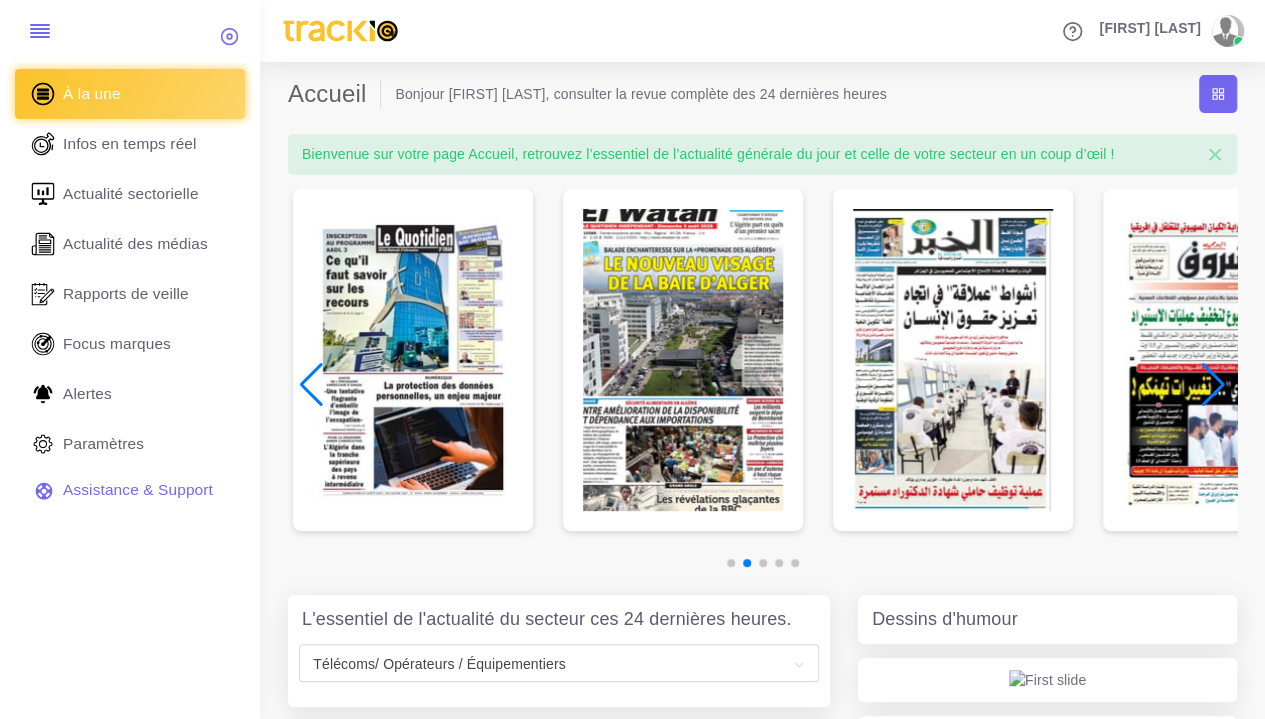 click at bounding box center (762, 562) 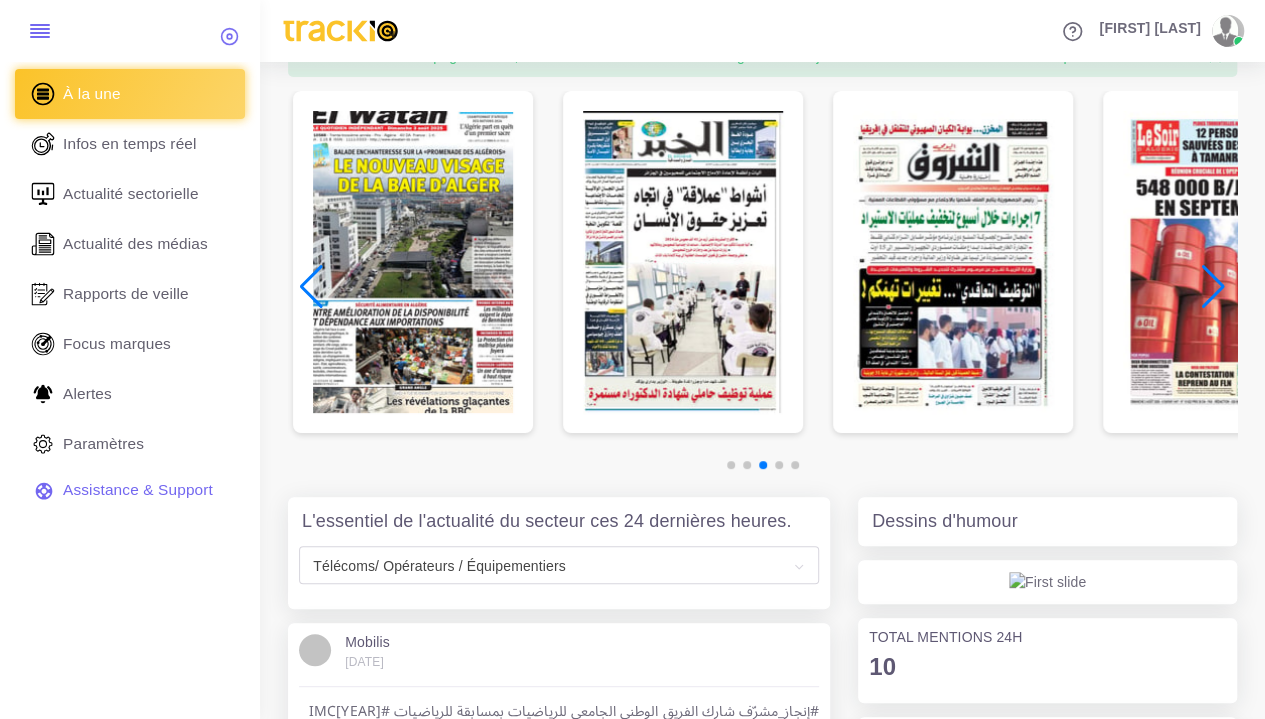 scroll, scrollTop: 102, scrollLeft: 0, axis: vertical 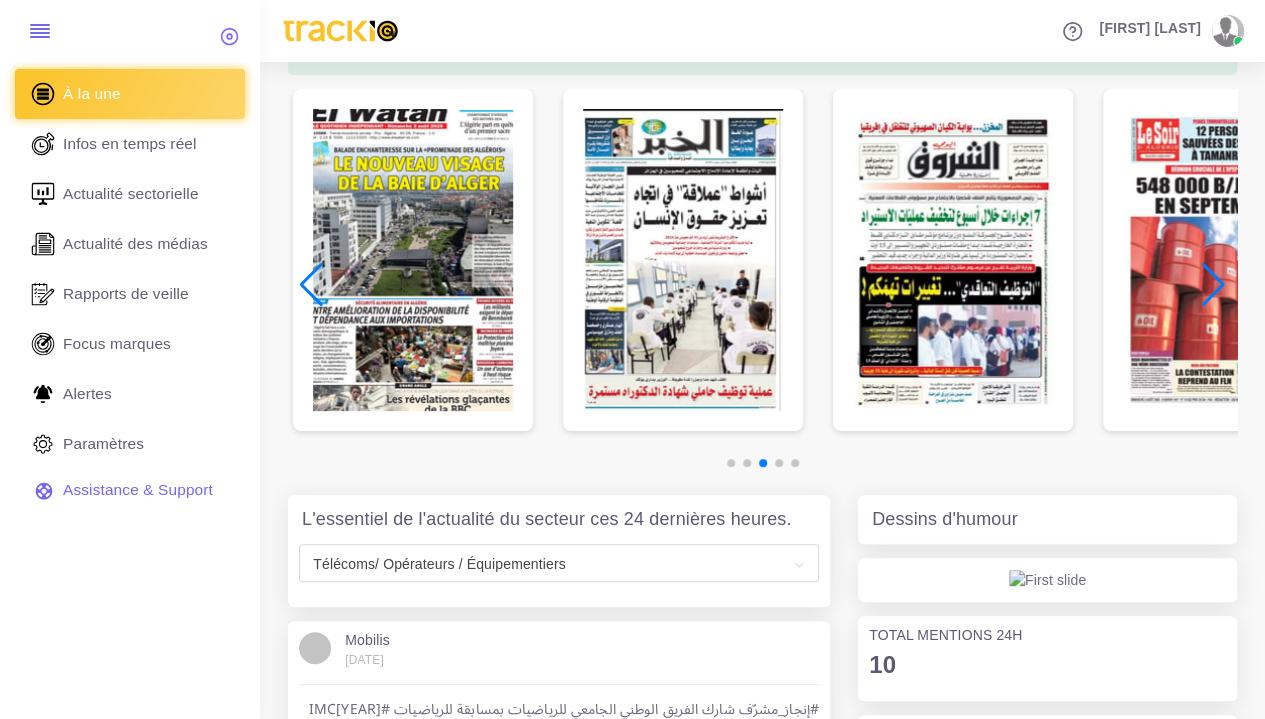 click at bounding box center (779, 463) 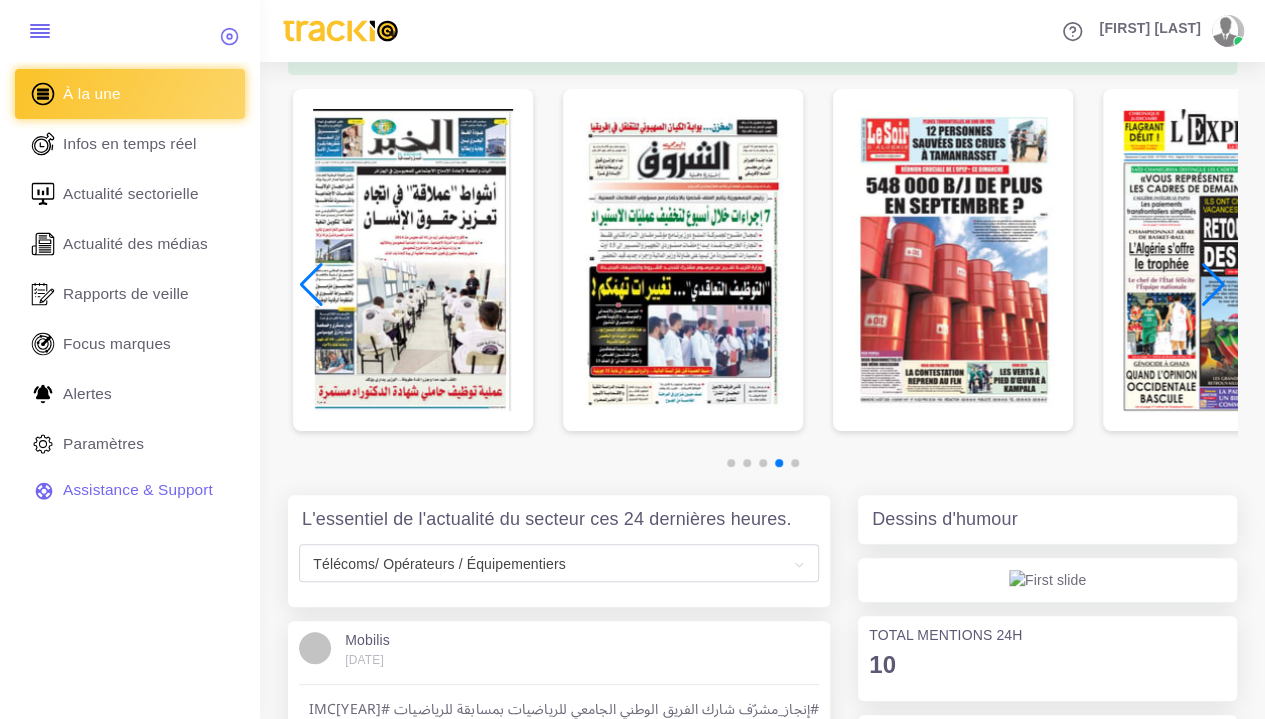 click at bounding box center [795, 463] 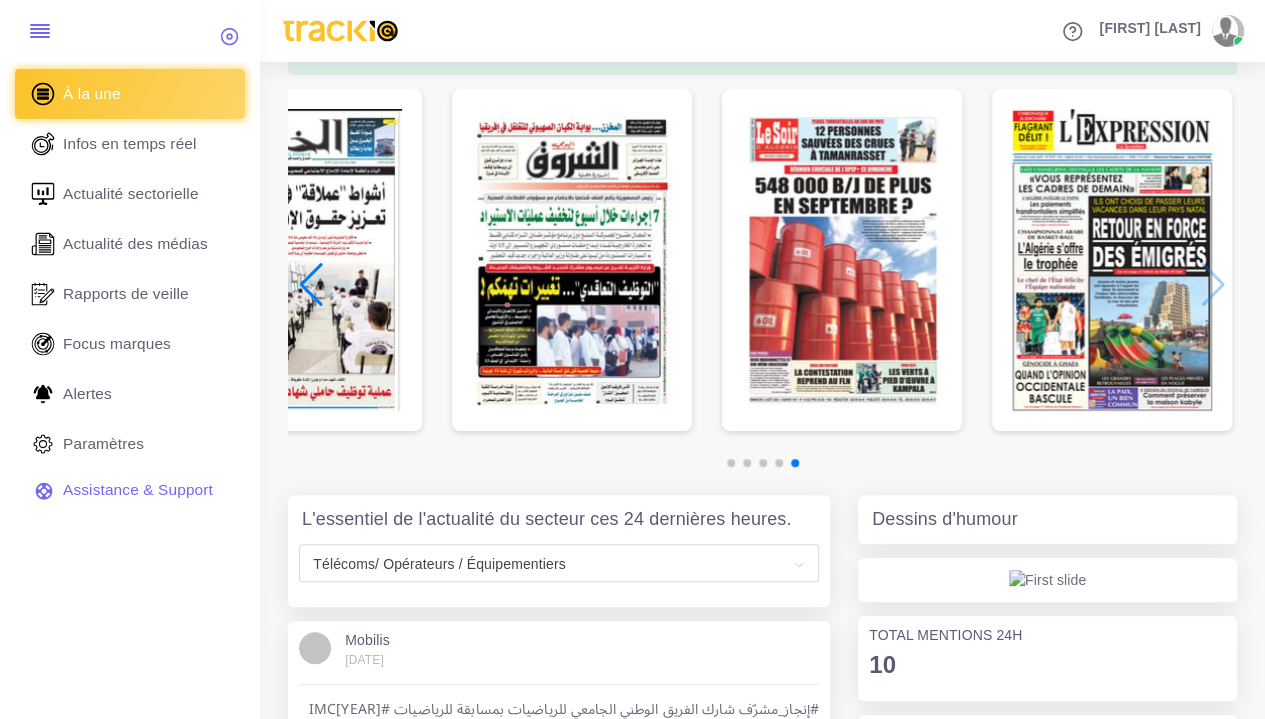 click at bounding box center [762, 462] 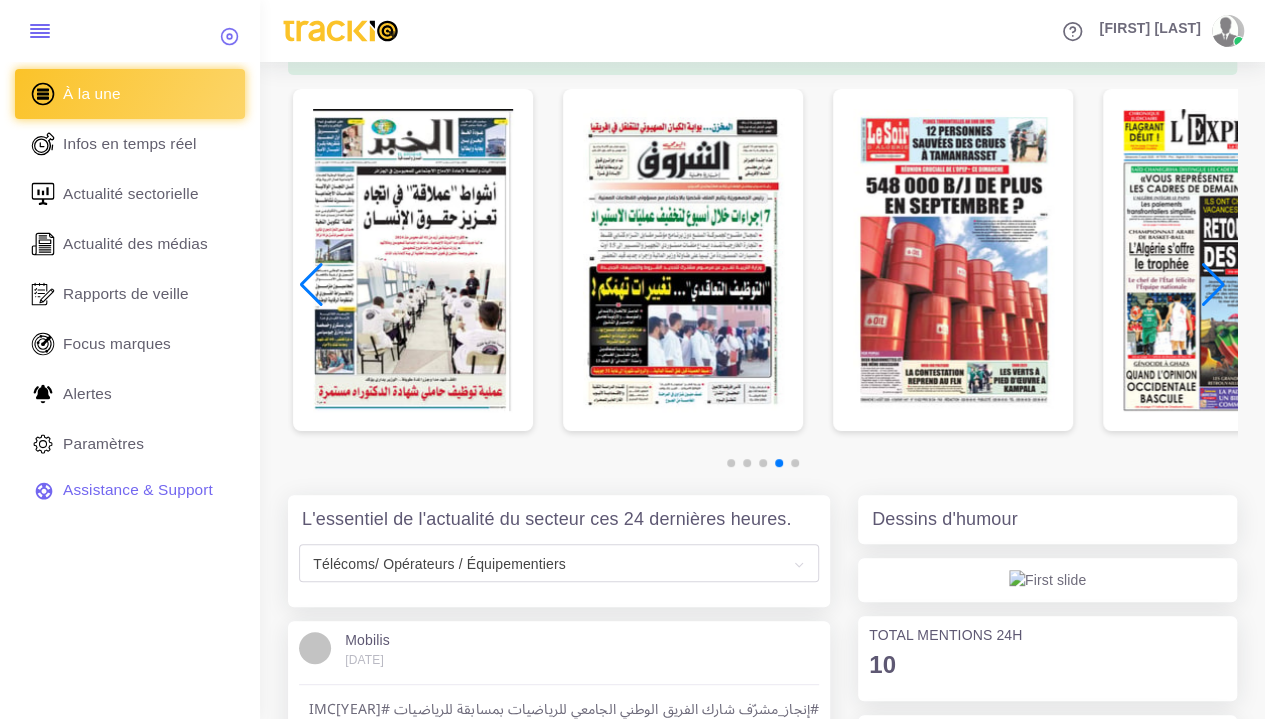 click at bounding box center (763, 463) 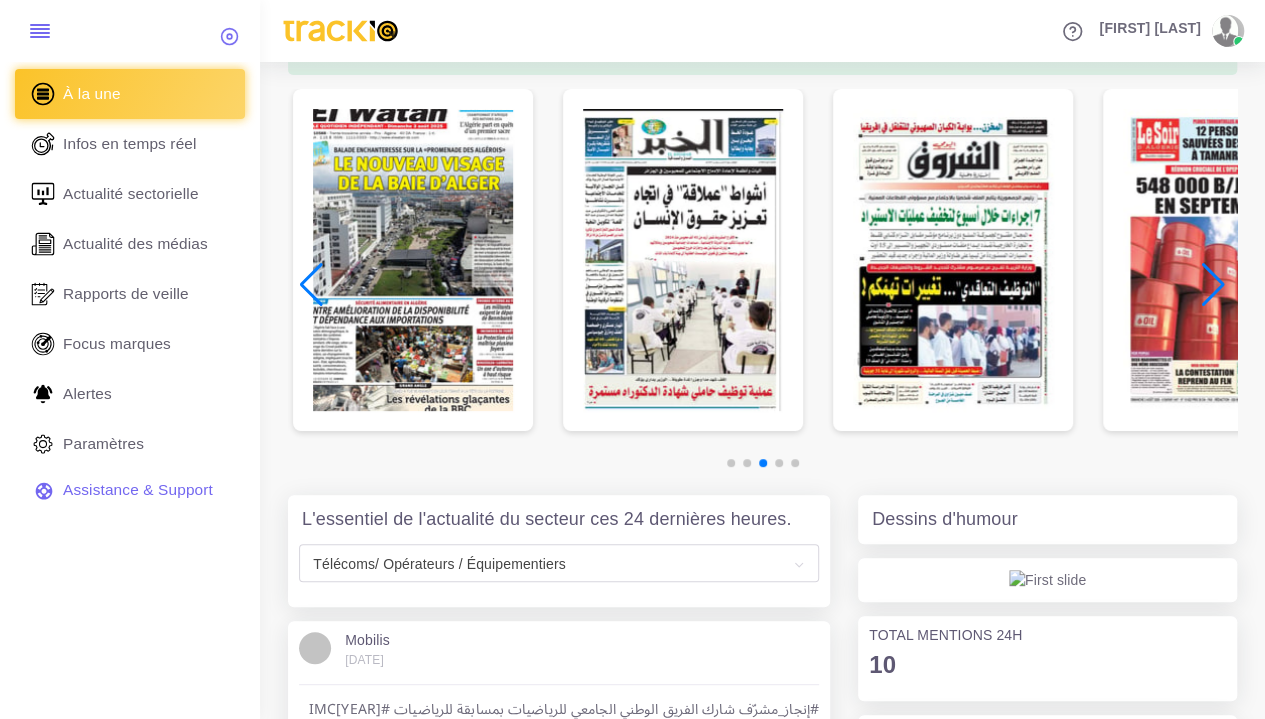 click at bounding box center (762, 462) 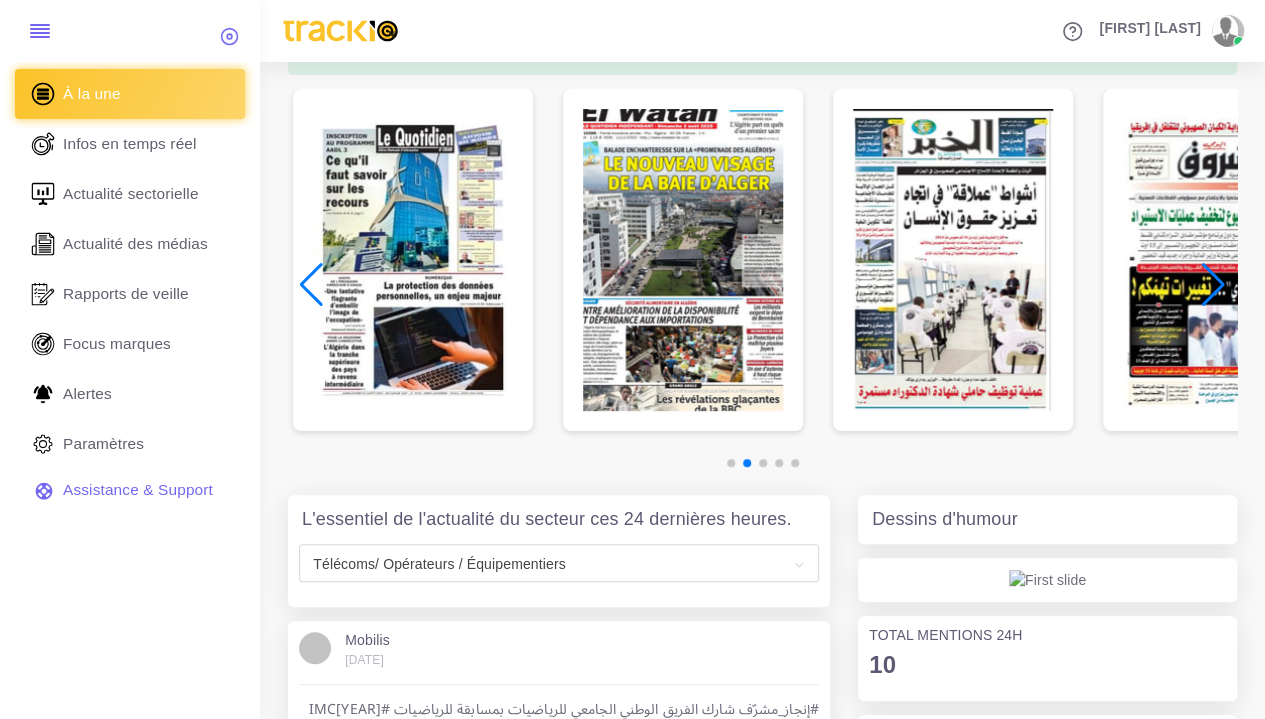 click at bounding box center [762, 462] 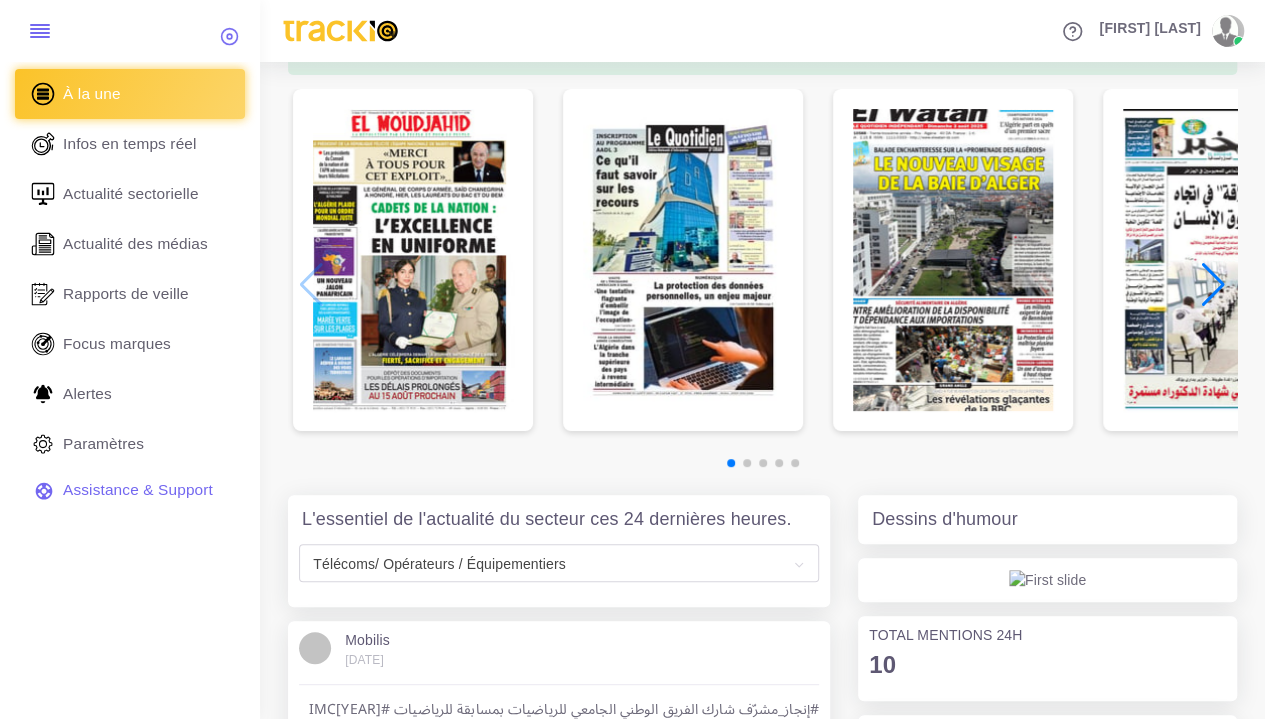 click at bounding box center [413, 260] 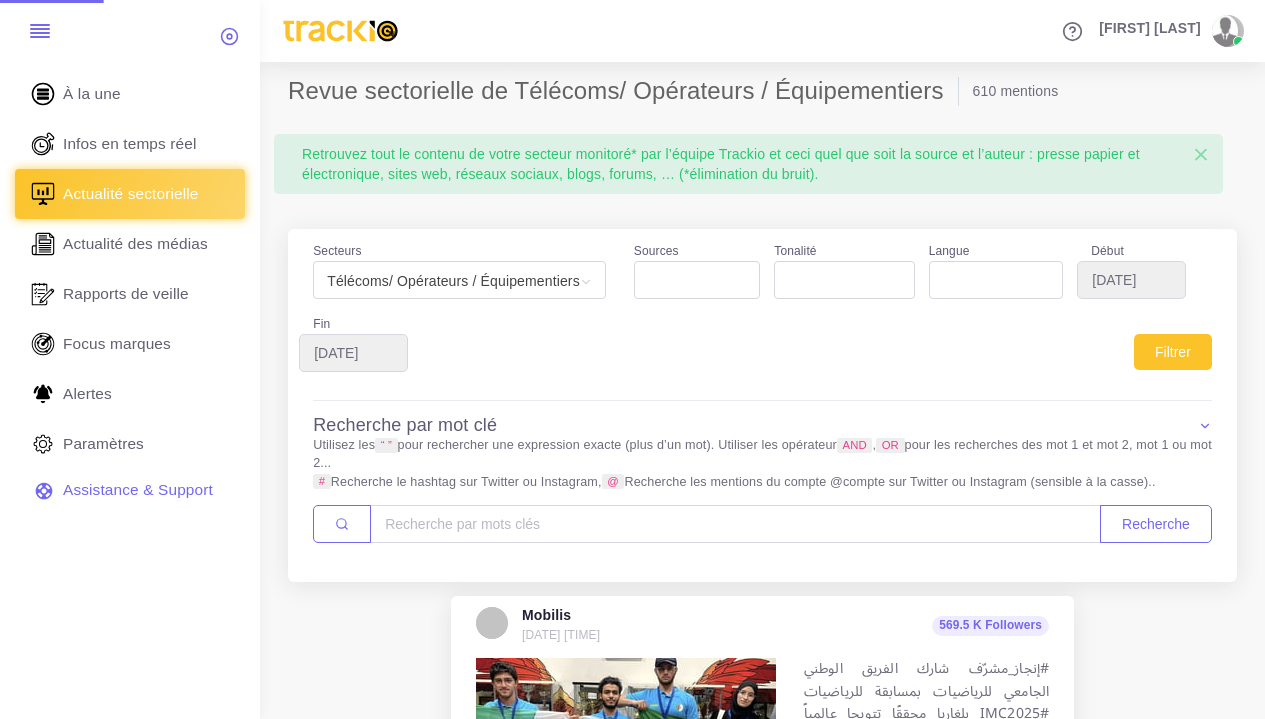 select 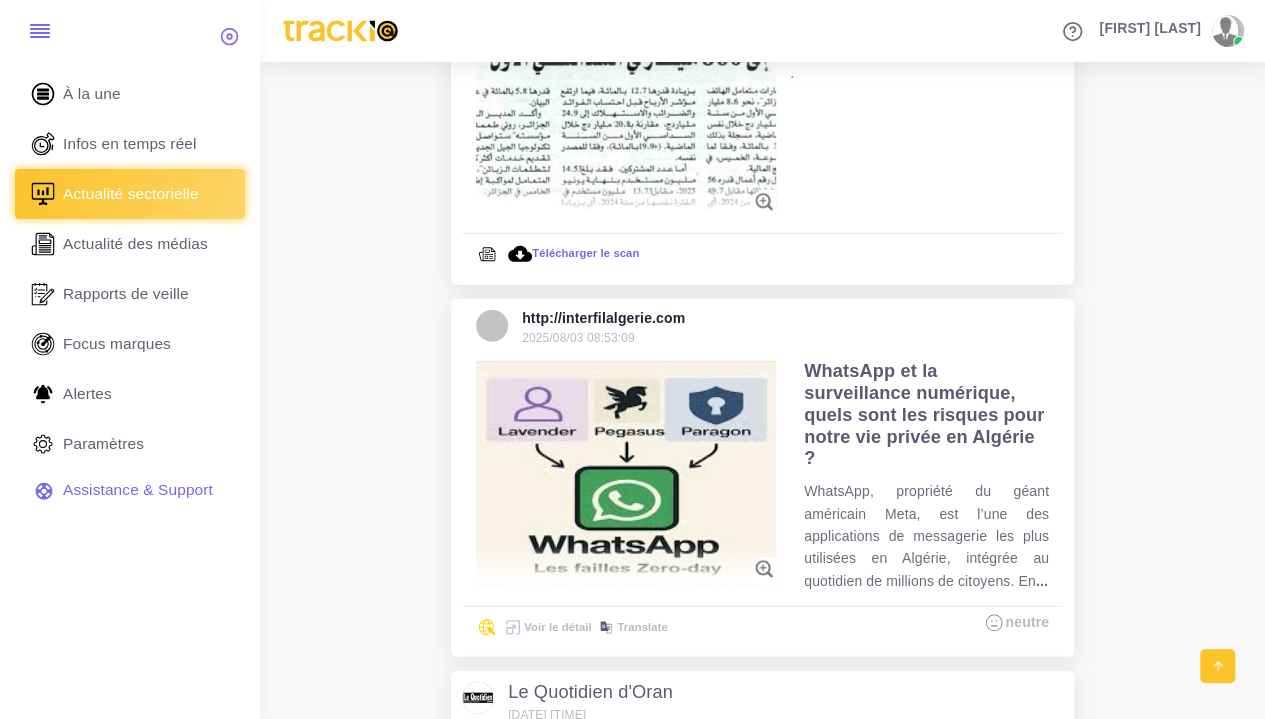 scroll, scrollTop: 2700, scrollLeft: 0, axis: vertical 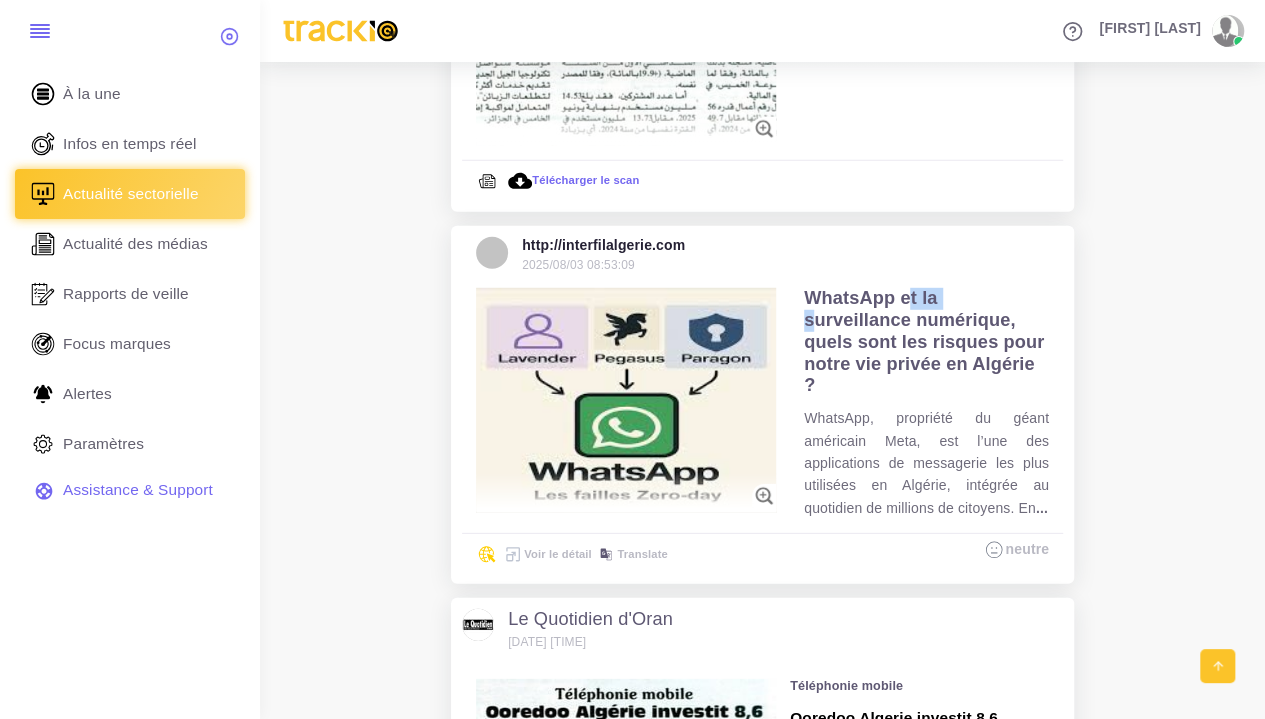 drag, startPoint x: 816, startPoint y: 315, endPoint x: 974, endPoint y: 317, distance: 158.01266 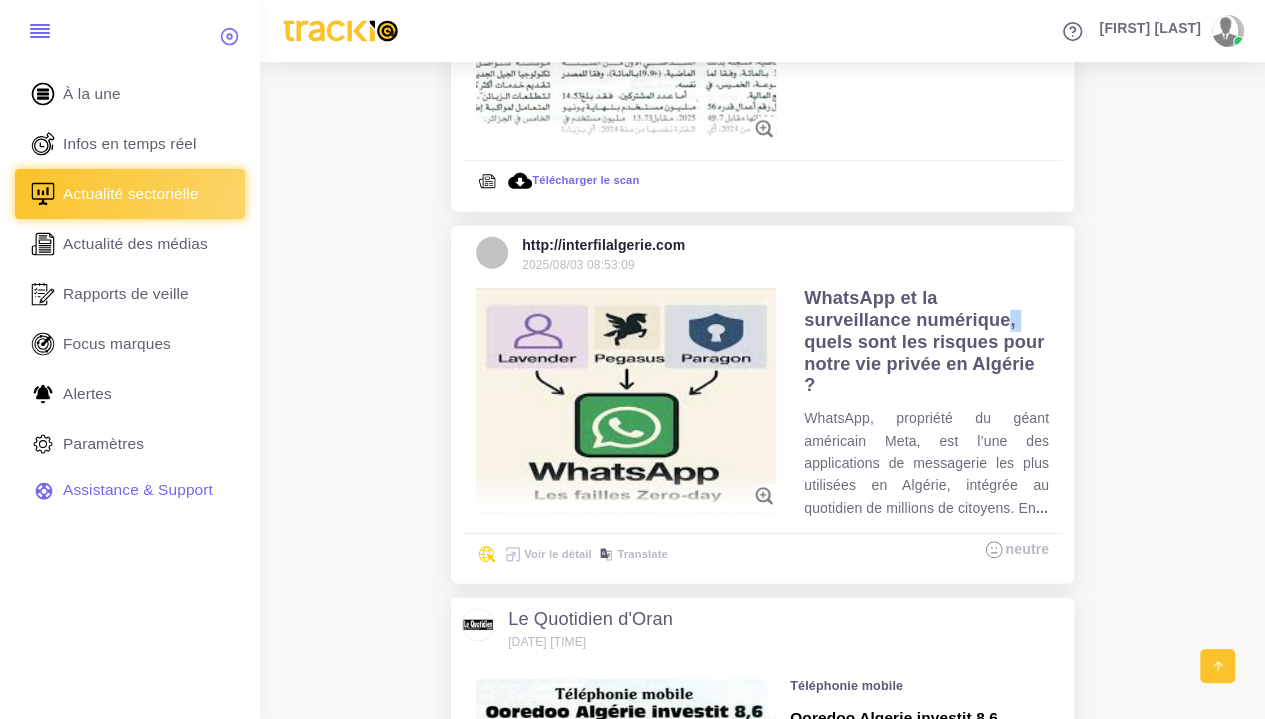 click on "WhatsApp et la surveillance numérique, quels sont les risques pour notre vie privée en Algérie ? WhatsApp, propriété du géant américain Meta, est l’une des applications de messagerie les plus utilisées en Algérie, intégrée au quotidien de millions de citoyens. En  ..." at bounding box center [926, 403] 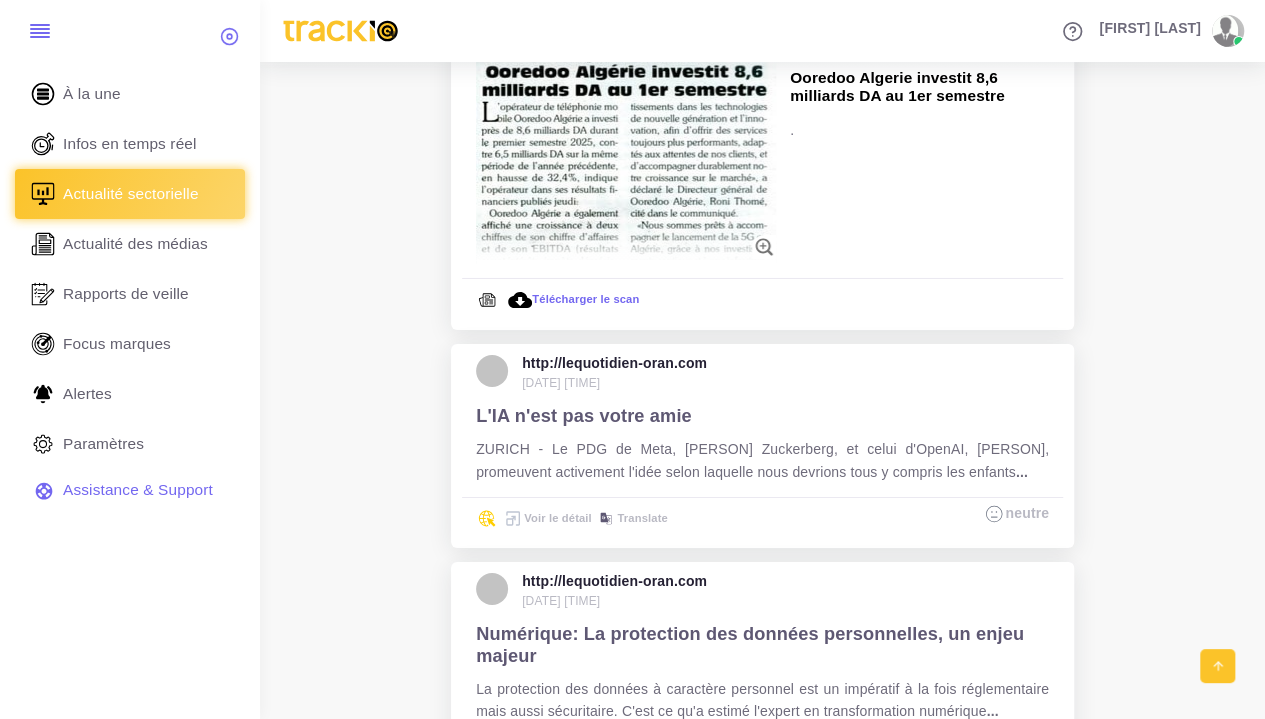 scroll, scrollTop: 3522, scrollLeft: 0, axis: vertical 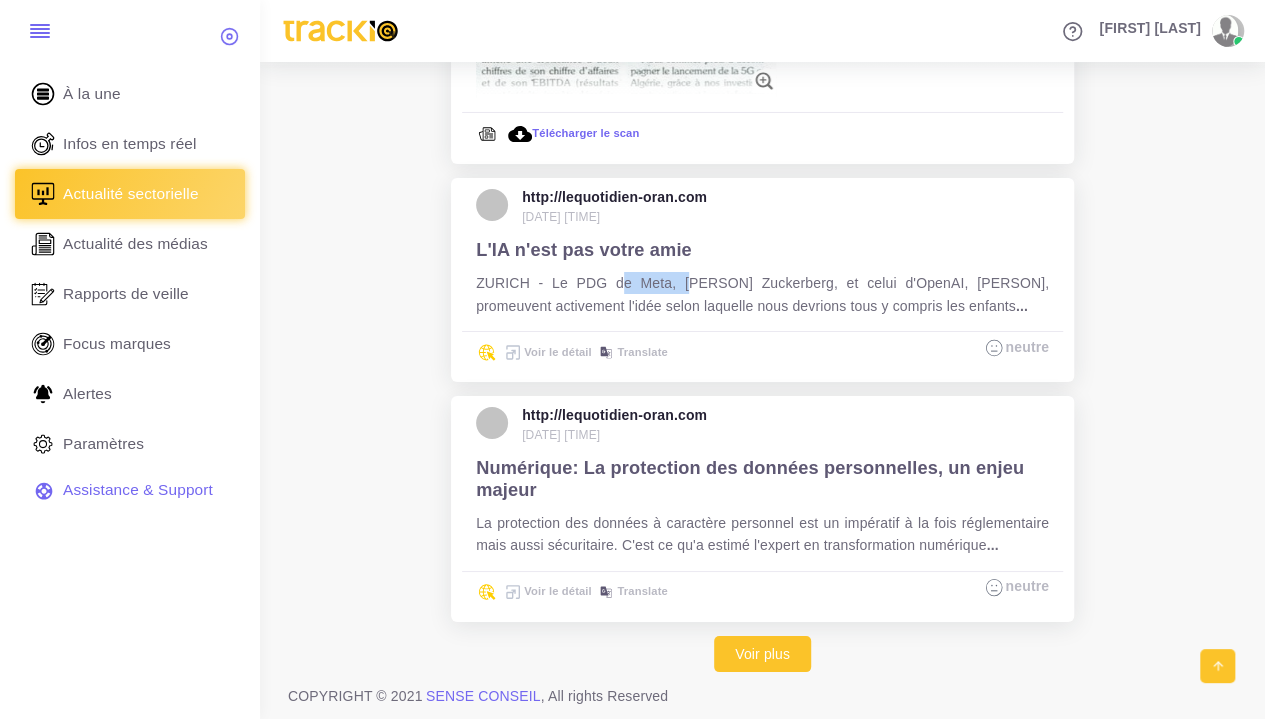 drag, startPoint x: 630, startPoint y: 287, endPoint x: 702, endPoint y: 287, distance: 72 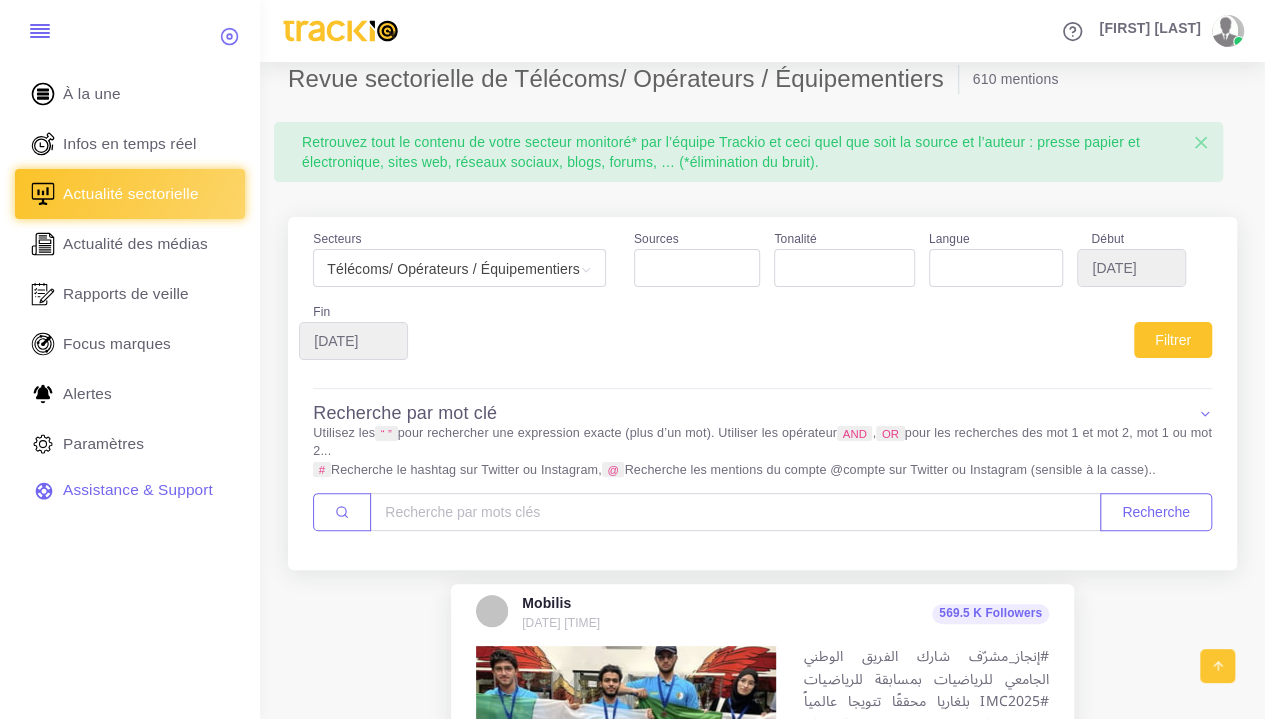 scroll, scrollTop: 0, scrollLeft: 0, axis: both 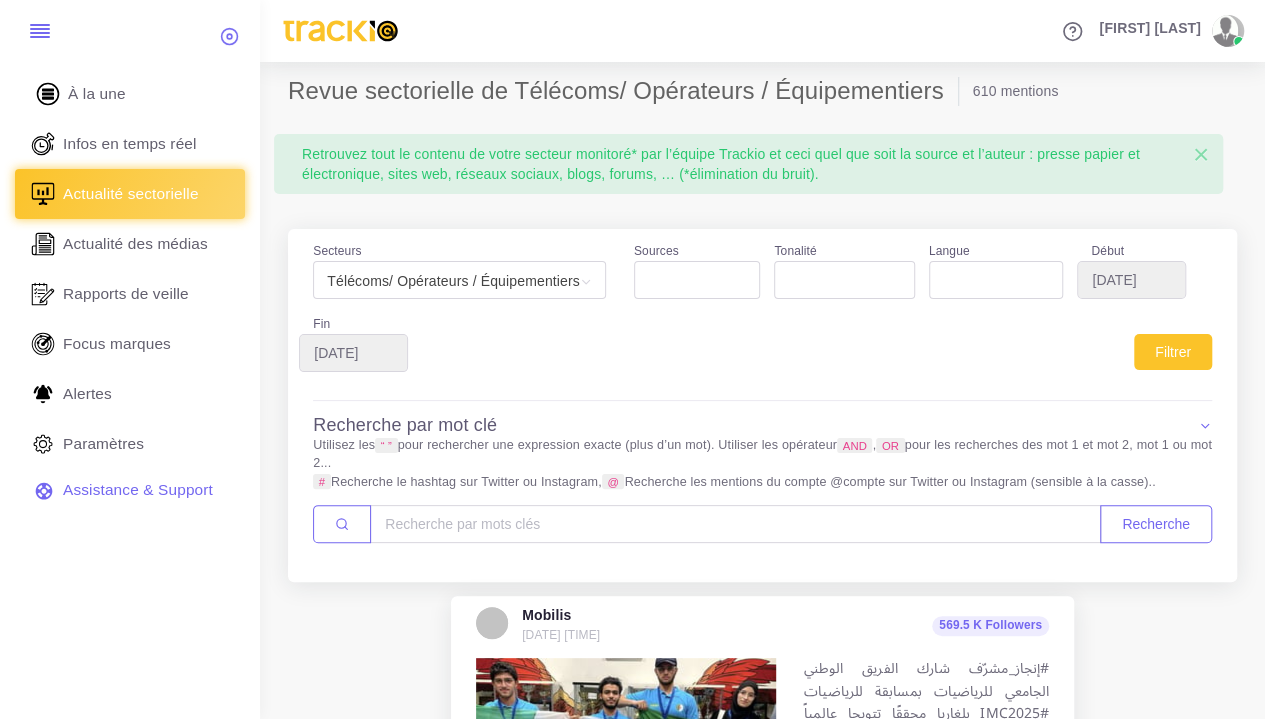 click on "À la une" at bounding box center [130, 94] 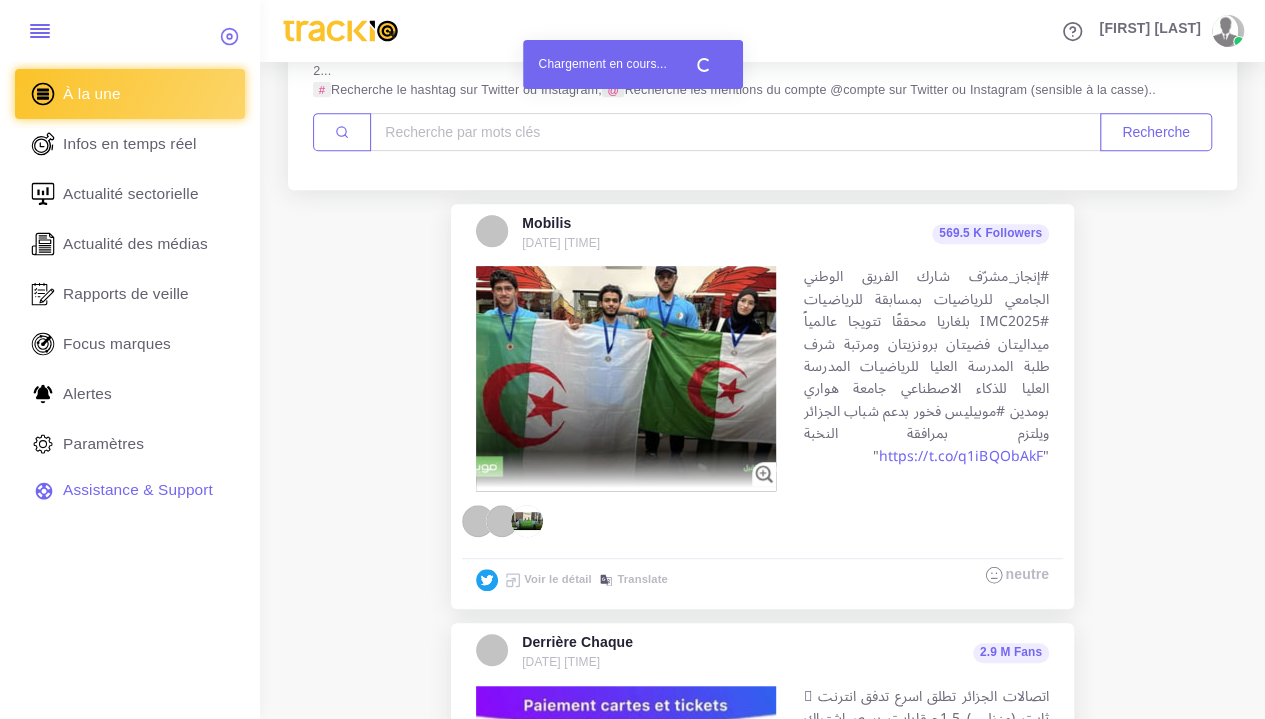 scroll, scrollTop: 700, scrollLeft: 0, axis: vertical 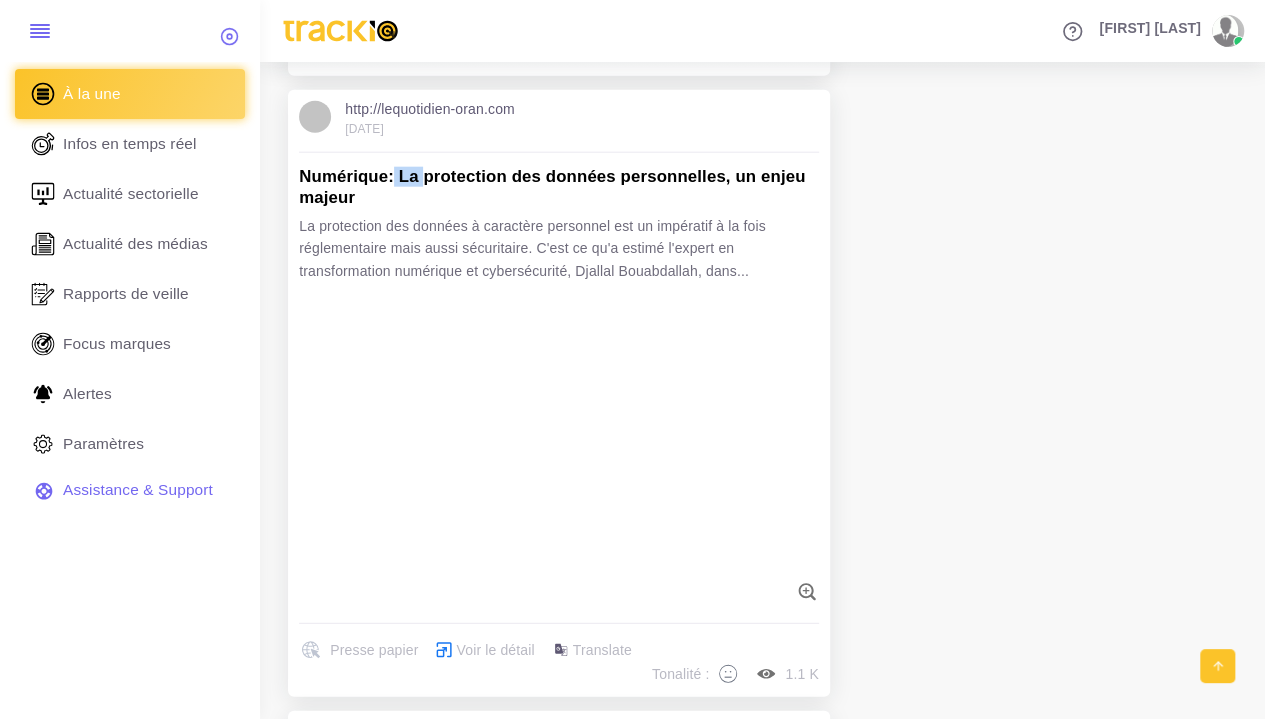 drag, startPoint x: 392, startPoint y: 172, endPoint x: 426, endPoint y: 177, distance: 34.36568 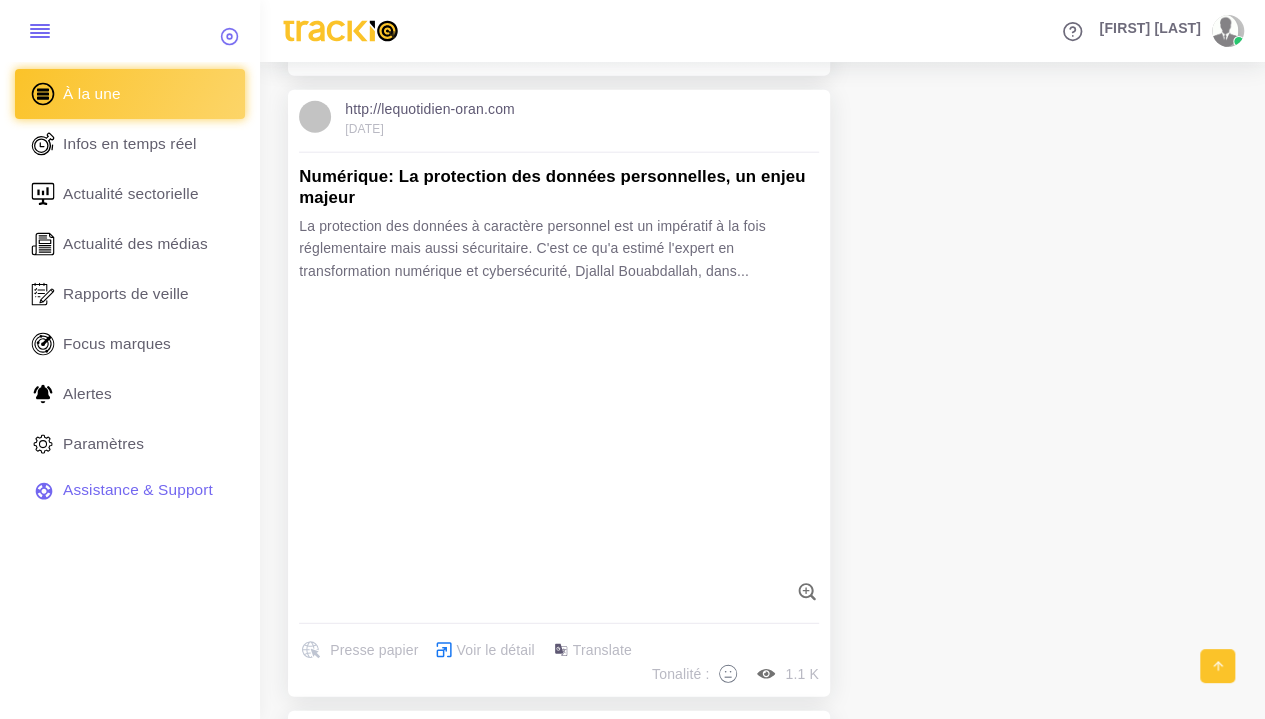 drag, startPoint x: 417, startPoint y: 187, endPoint x: 404, endPoint y: 171, distance: 20.615528 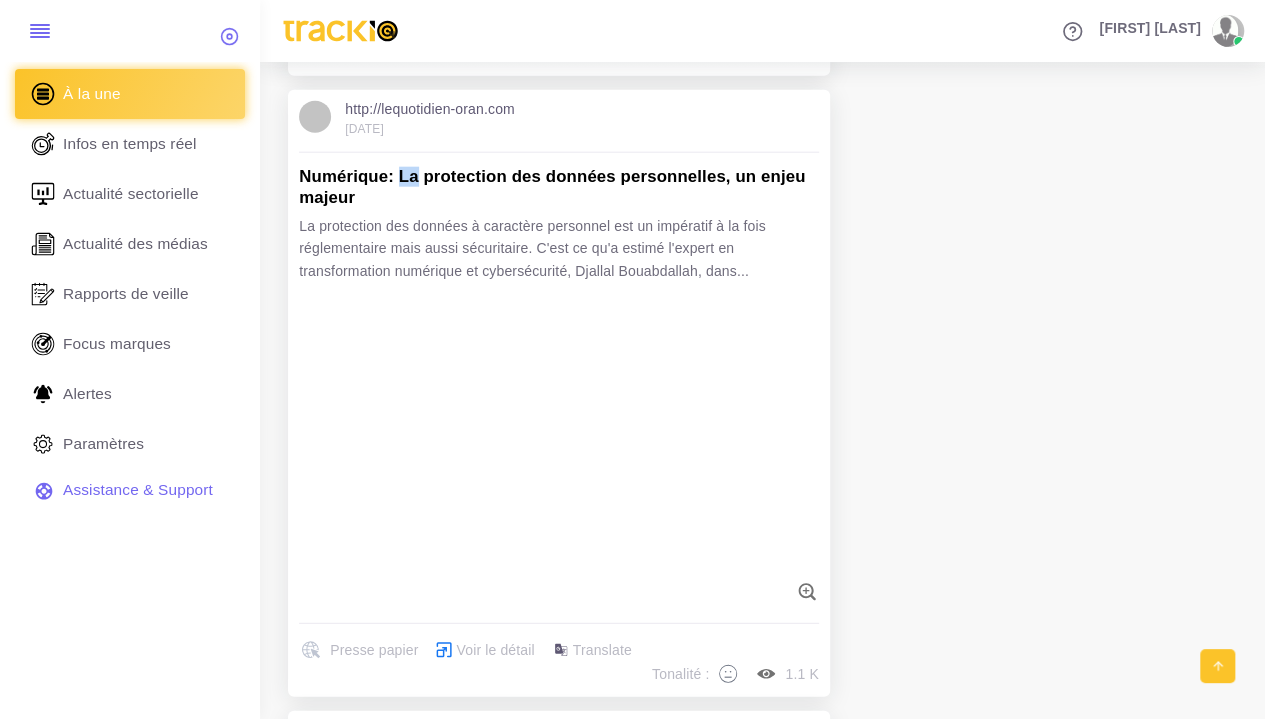 drag, startPoint x: 404, startPoint y: 171, endPoint x: 418, endPoint y: 175, distance: 14.56022 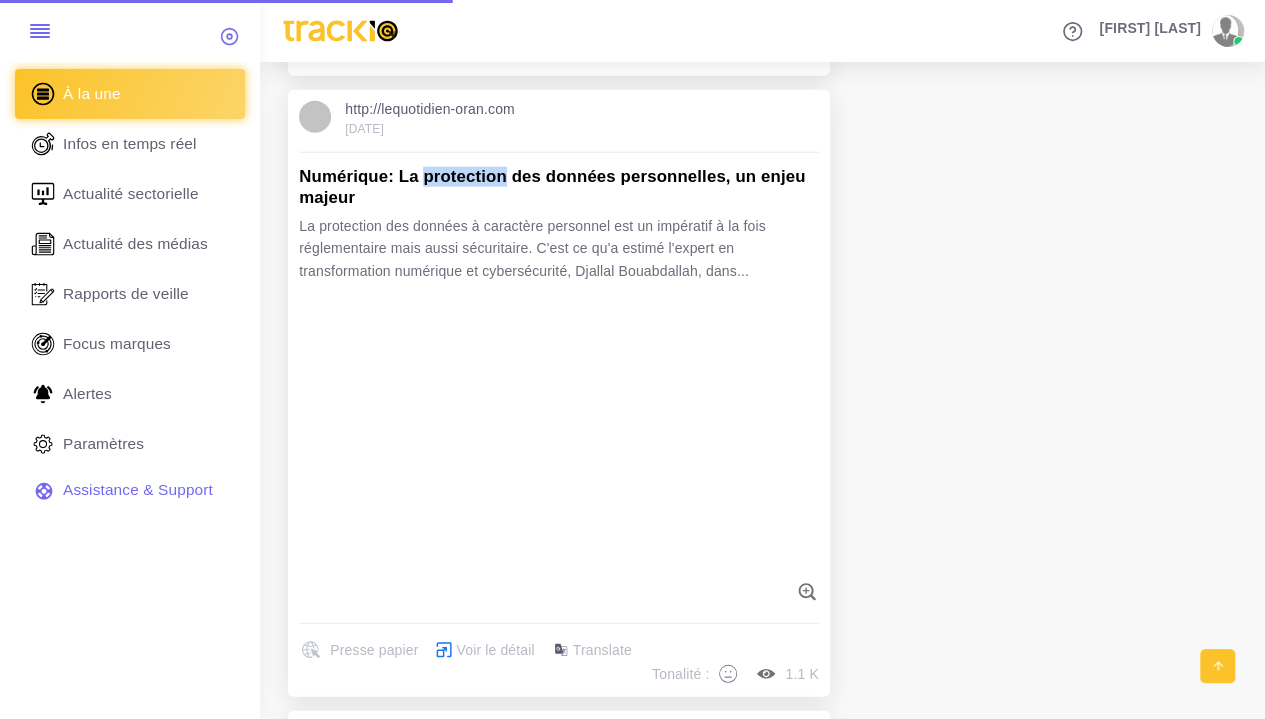 drag, startPoint x: 423, startPoint y: 172, endPoint x: 503, endPoint y: 179, distance: 80.305664 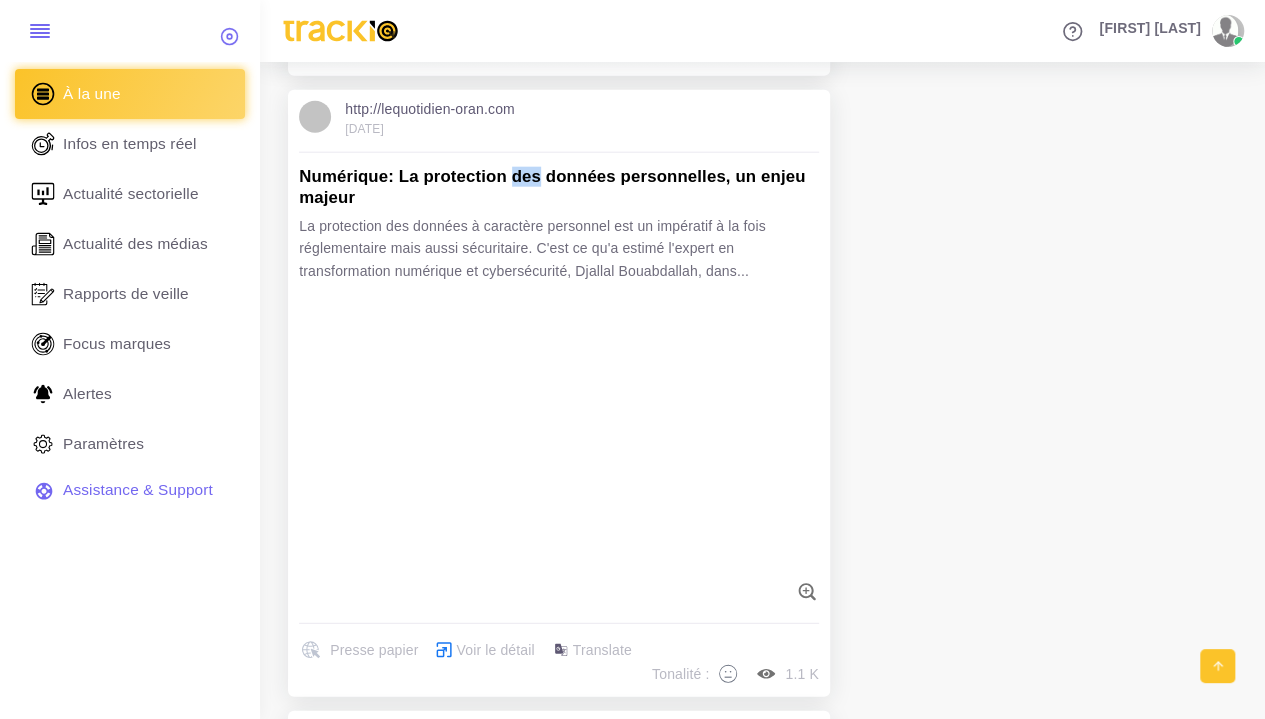 drag, startPoint x: 511, startPoint y: 172, endPoint x: 538, endPoint y: 178, distance: 27.658634 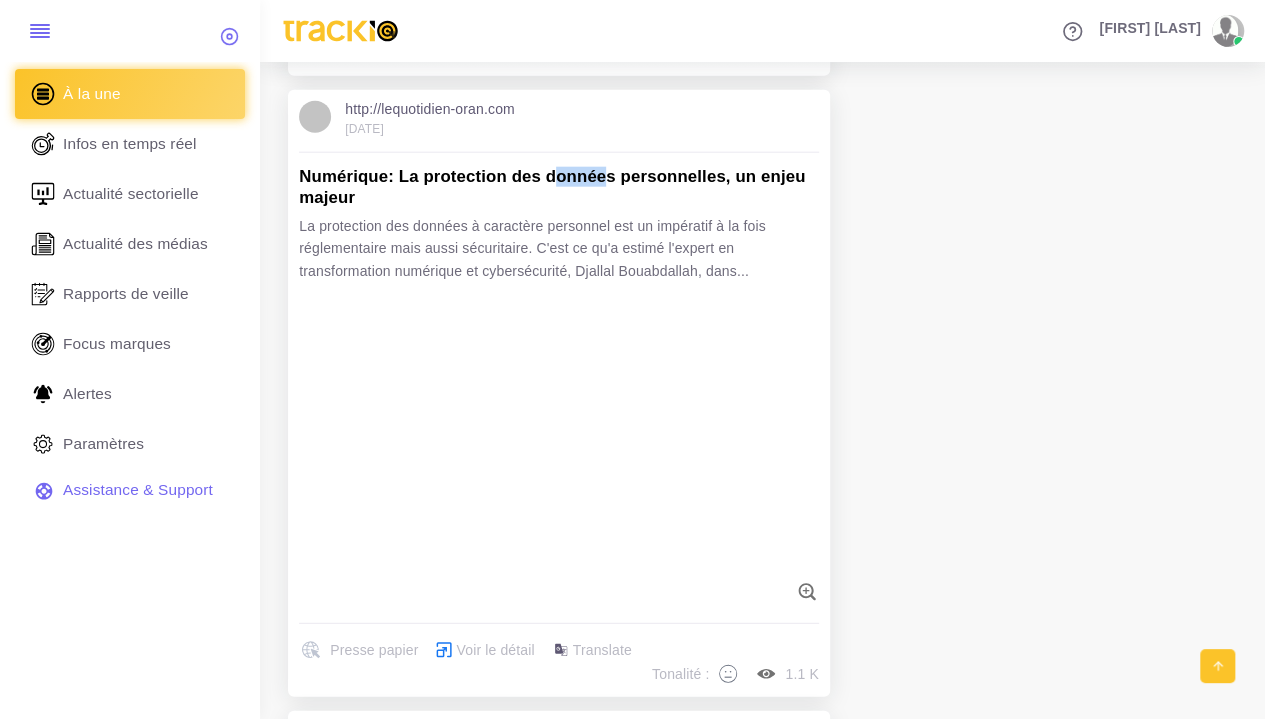 drag, startPoint x: 552, startPoint y: 177, endPoint x: 606, endPoint y: 173, distance: 54.147945 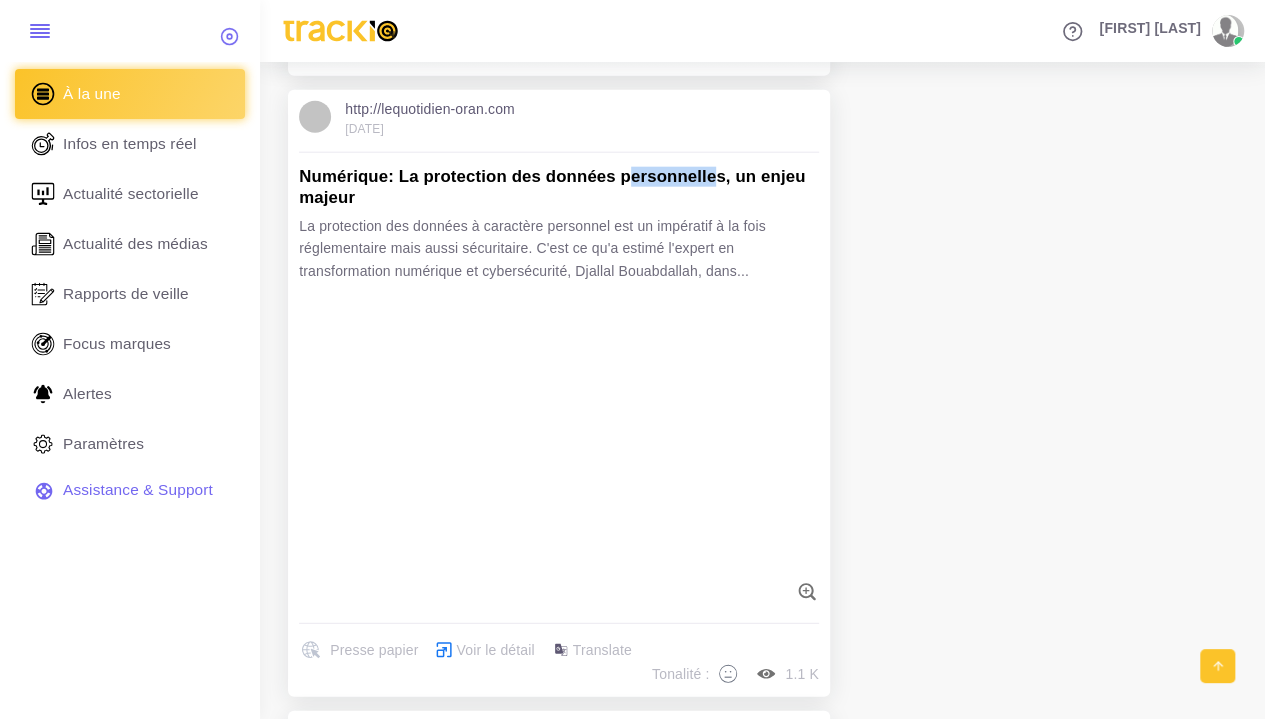 drag, startPoint x: 634, startPoint y: 173, endPoint x: 717, endPoint y: 170, distance: 83.0542 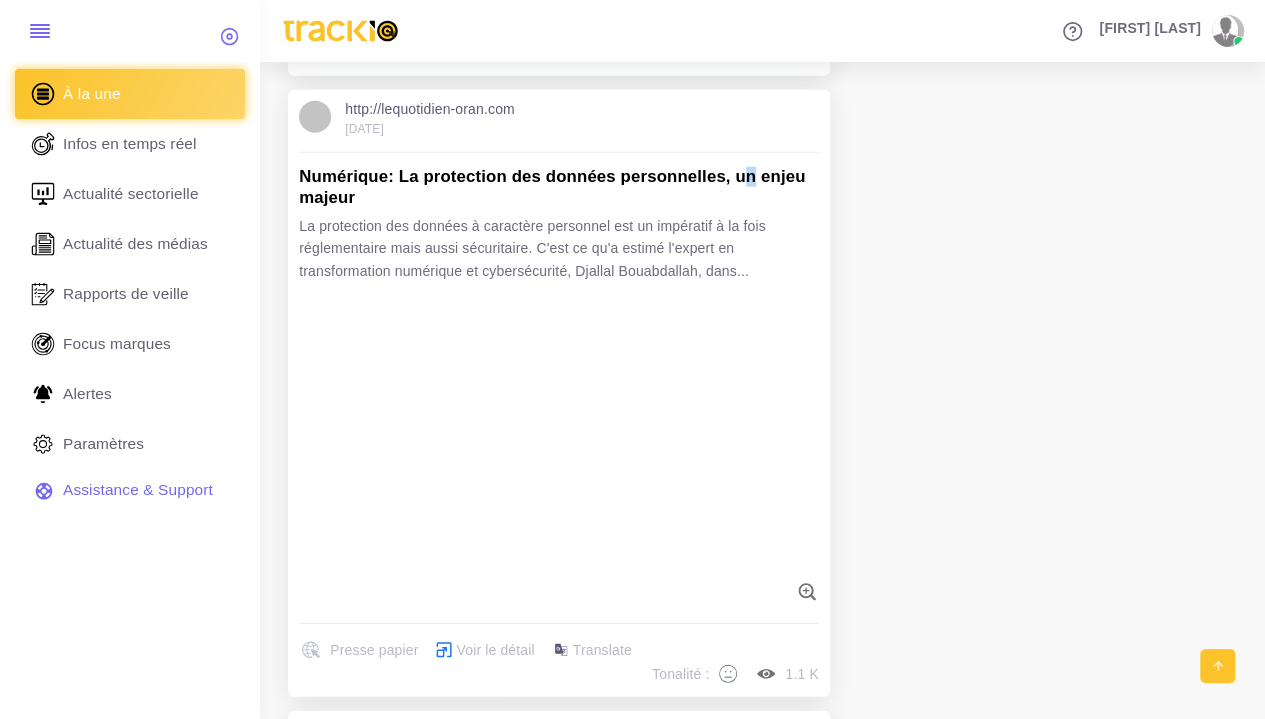drag, startPoint x: 742, startPoint y: 174, endPoint x: 752, endPoint y: 181, distance: 12.206555 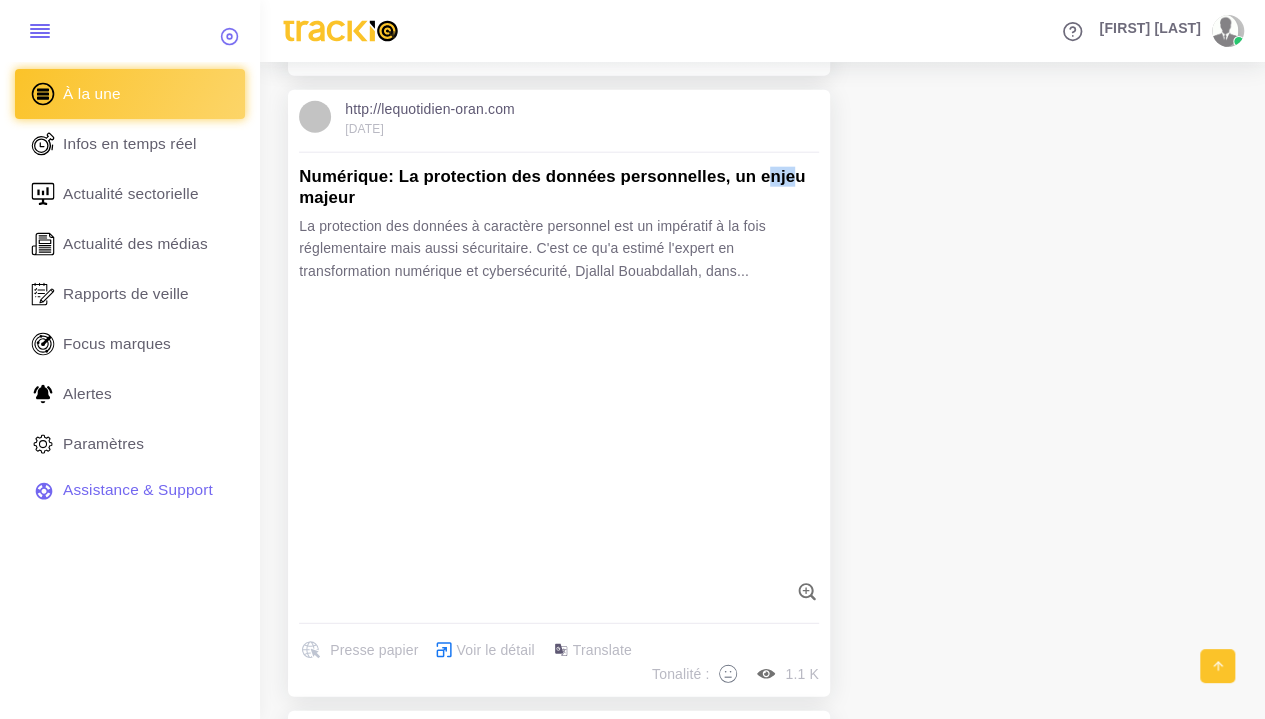 drag, startPoint x: 767, startPoint y: 175, endPoint x: 795, endPoint y: 171, distance: 28.284271 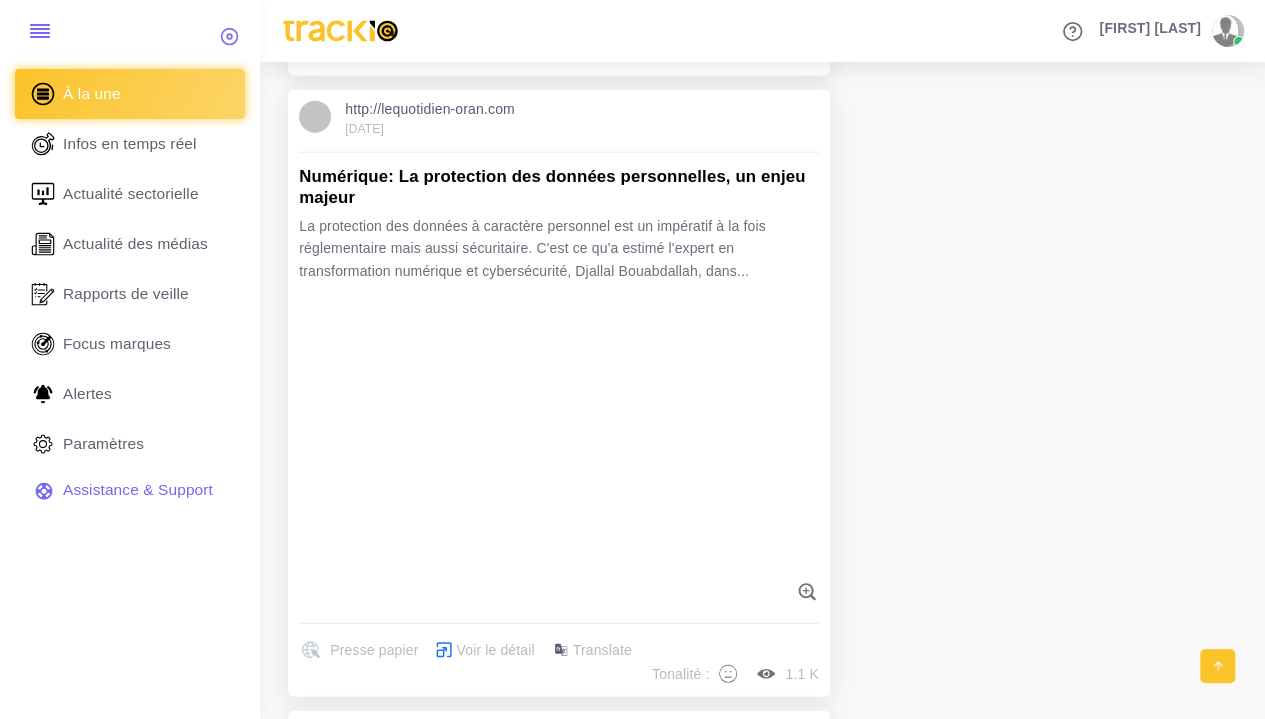 click on "Numérique: La protection des données personnelles, un enjeu majeur" at bounding box center (559, 187) 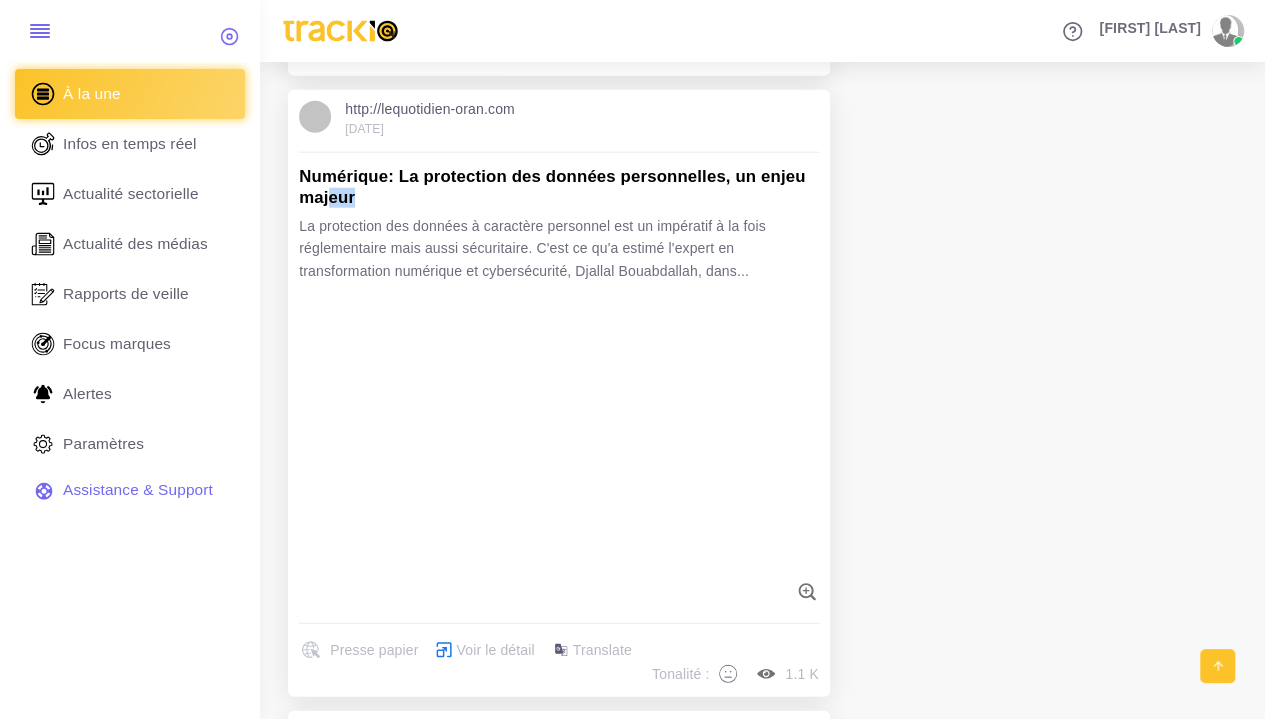 drag, startPoint x: 353, startPoint y: 188, endPoint x: 328, endPoint y: 188, distance: 25 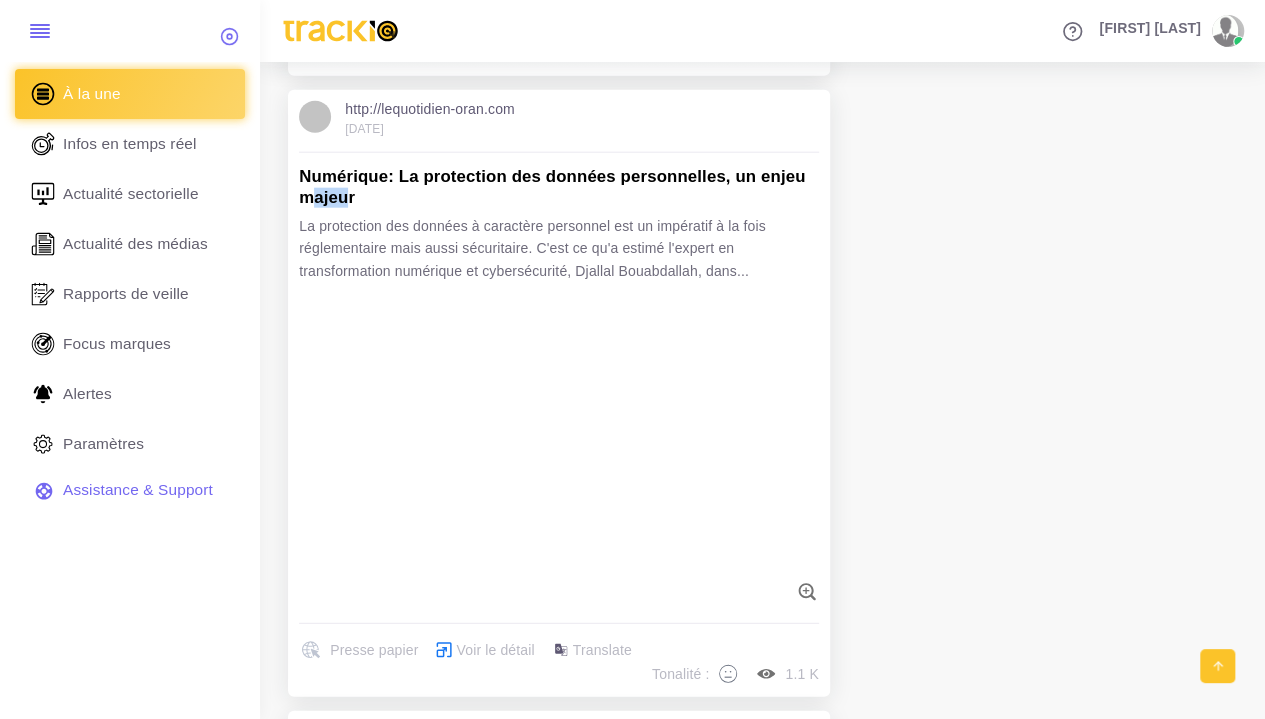 drag, startPoint x: 317, startPoint y: 187, endPoint x: 344, endPoint y: 195, distance: 28.160255 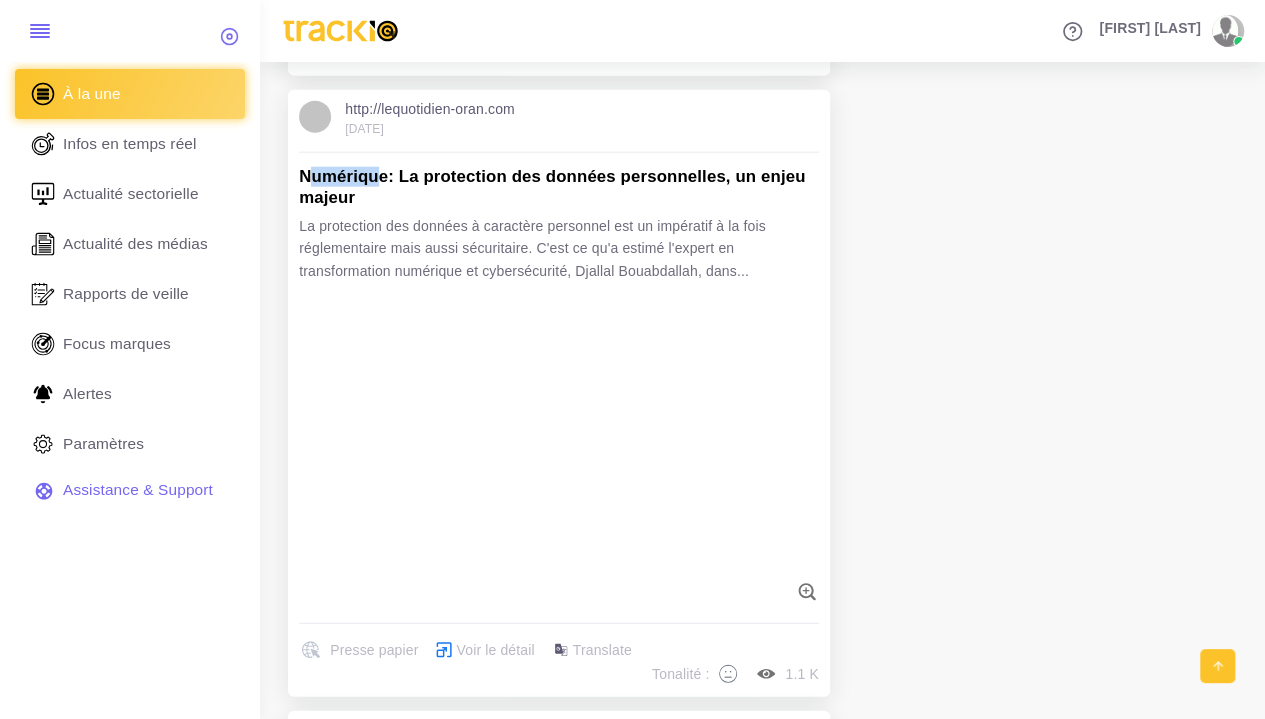 drag, startPoint x: 314, startPoint y: 179, endPoint x: 374, endPoint y: 174, distance: 60.207973 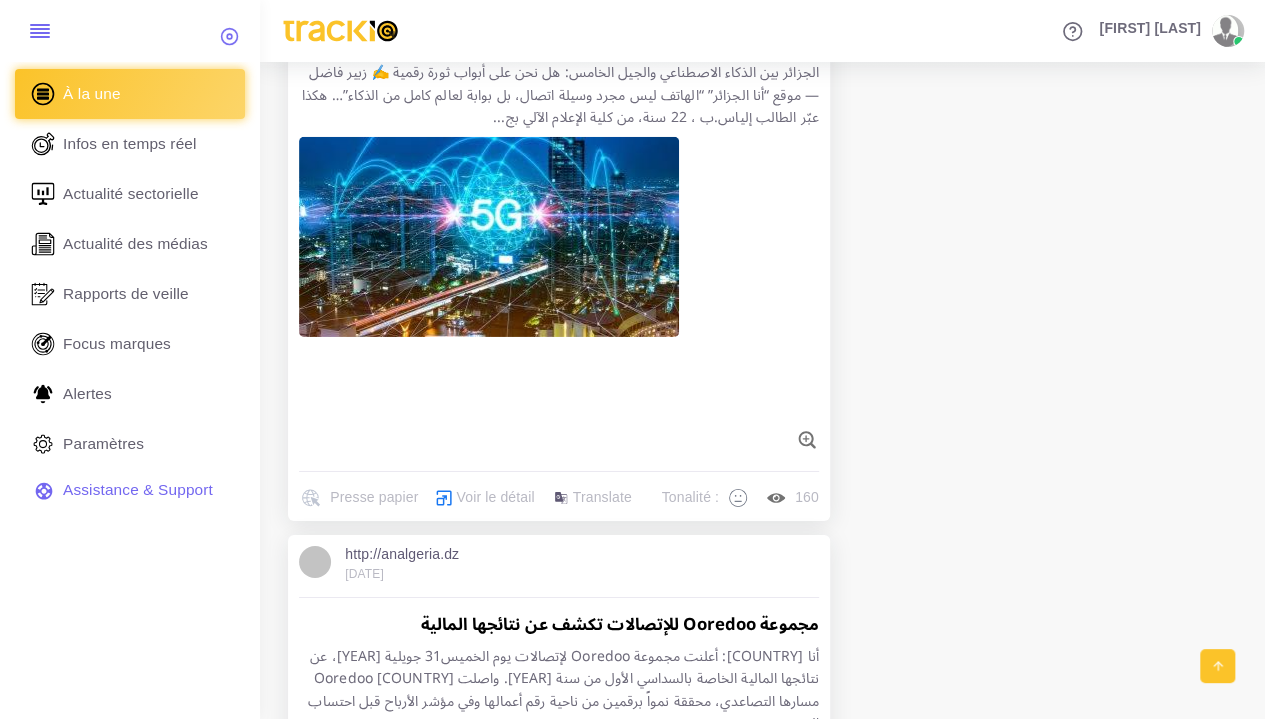 scroll, scrollTop: 3100, scrollLeft: 0, axis: vertical 